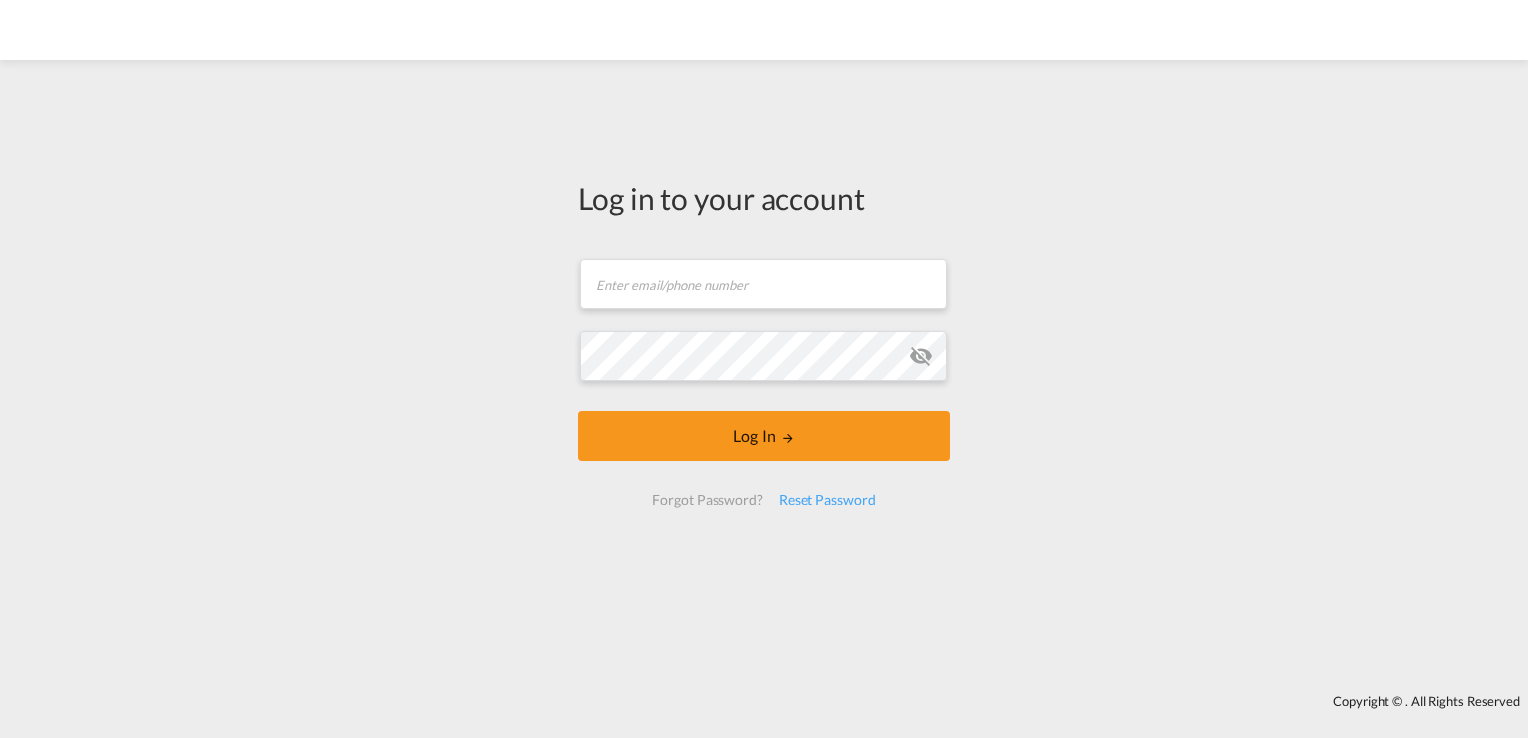 scroll, scrollTop: 0, scrollLeft: 0, axis: both 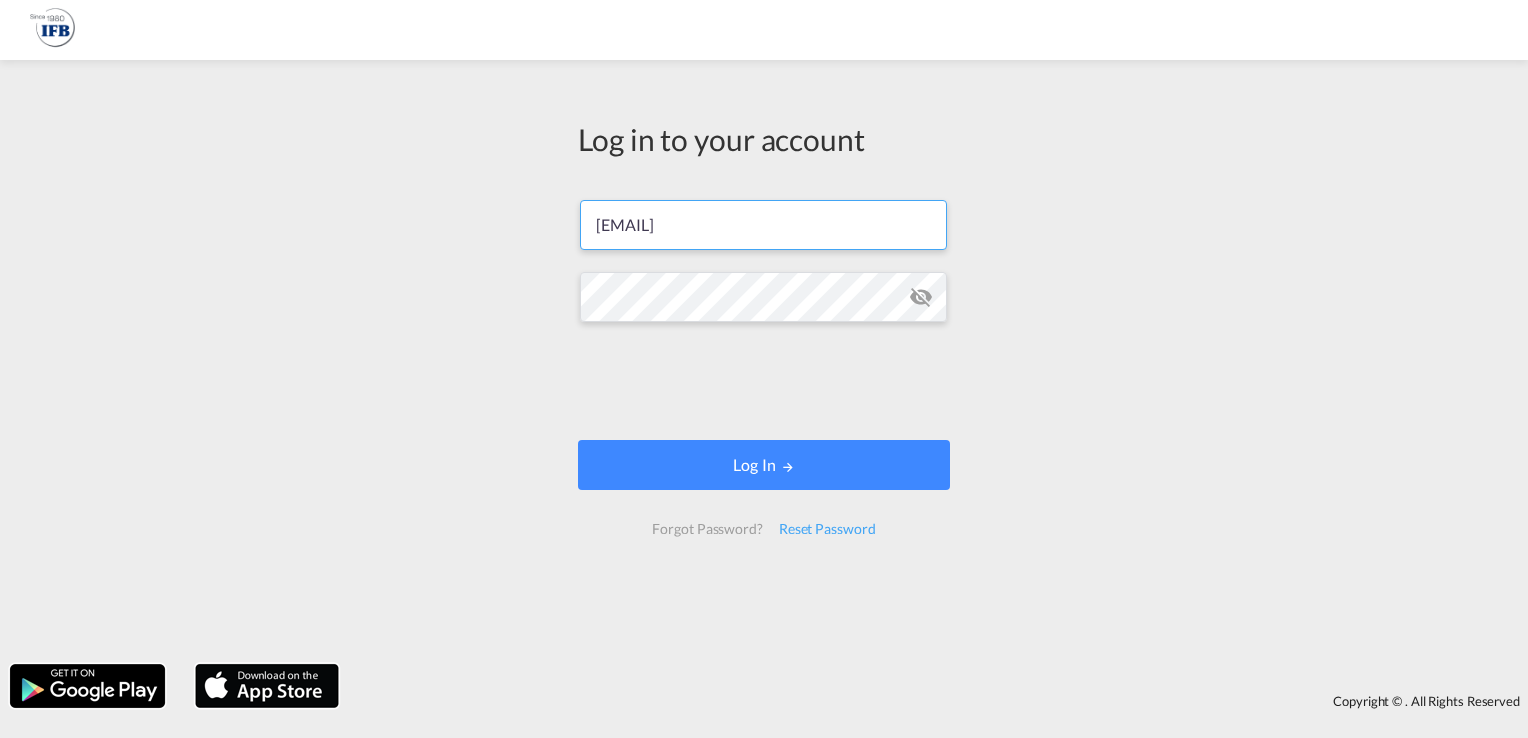 click on "s.torres.ferrafiat@france-ifbgroup.net" at bounding box center (763, 225) 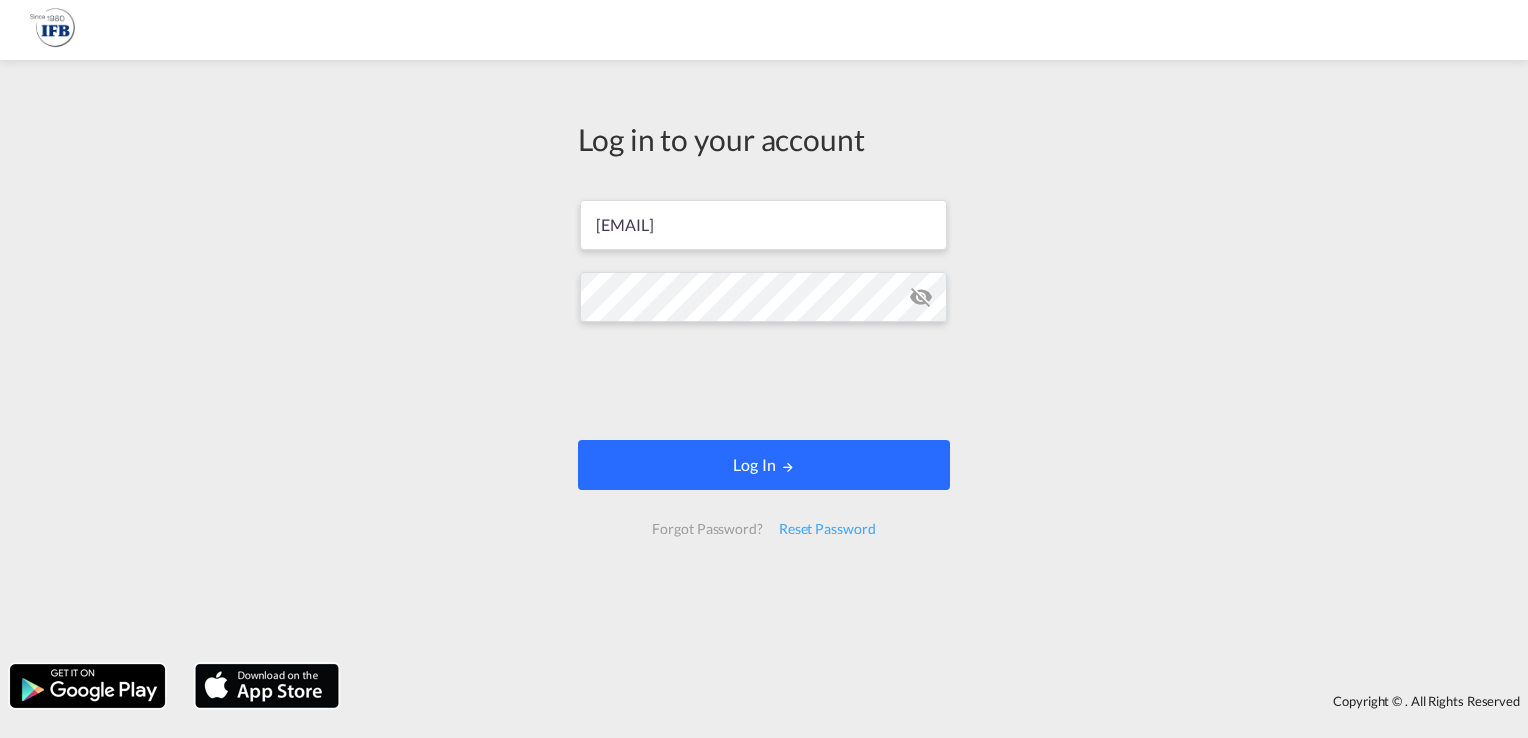 click on "Log In" at bounding box center [764, 465] 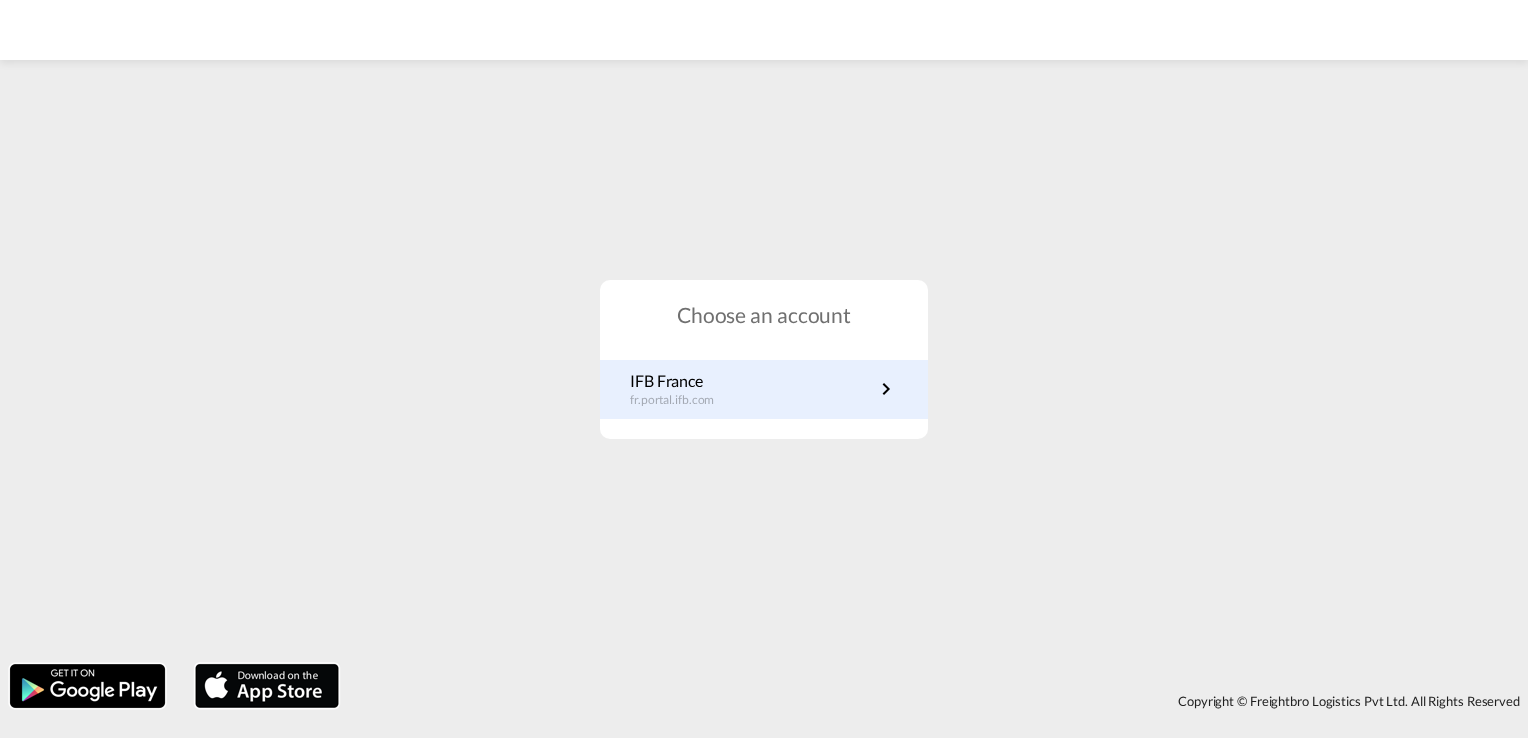 click on "IFB France fr.portal.ifb.com" at bounding box center [764, 389] 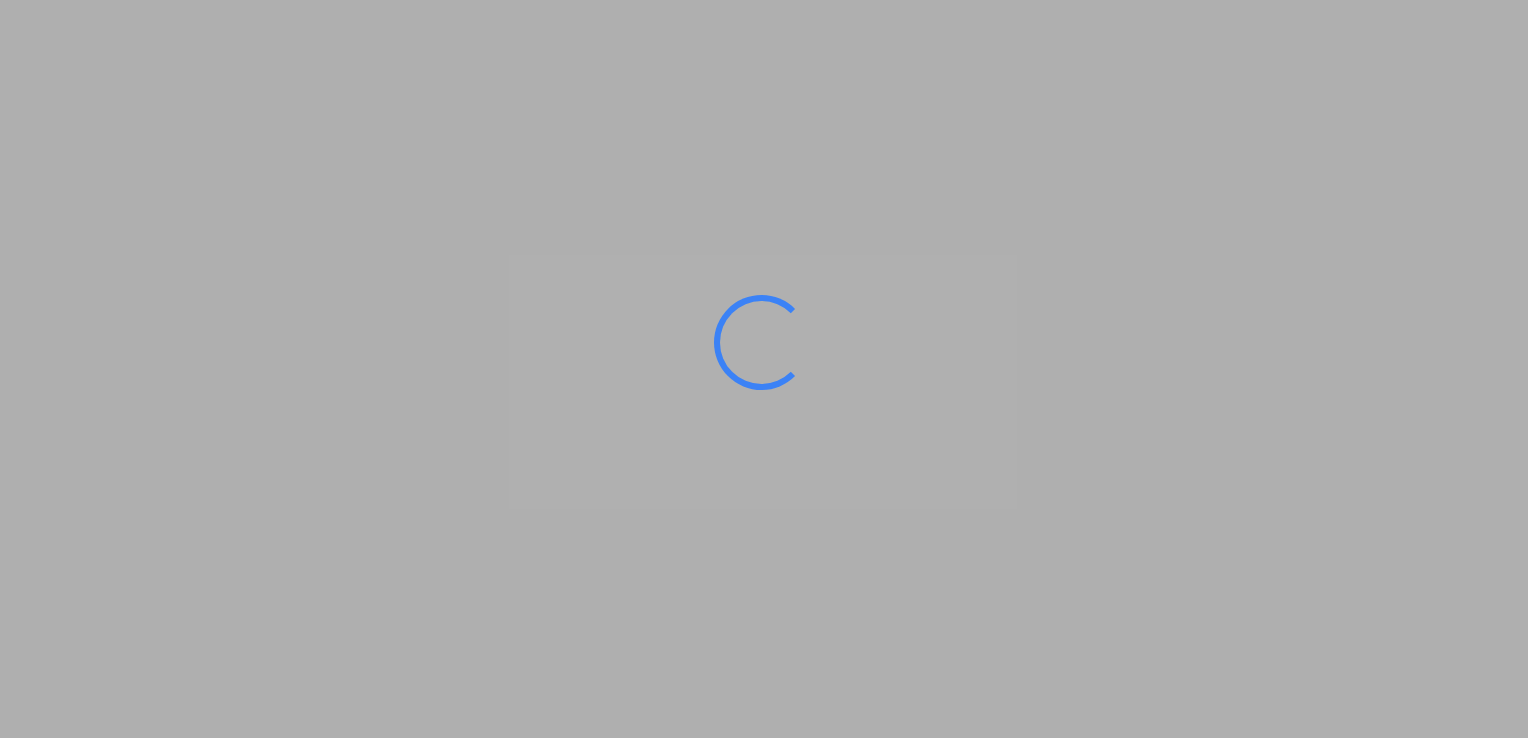 scroll, scrollTop: 0, scrollLeft: 0, axis: both 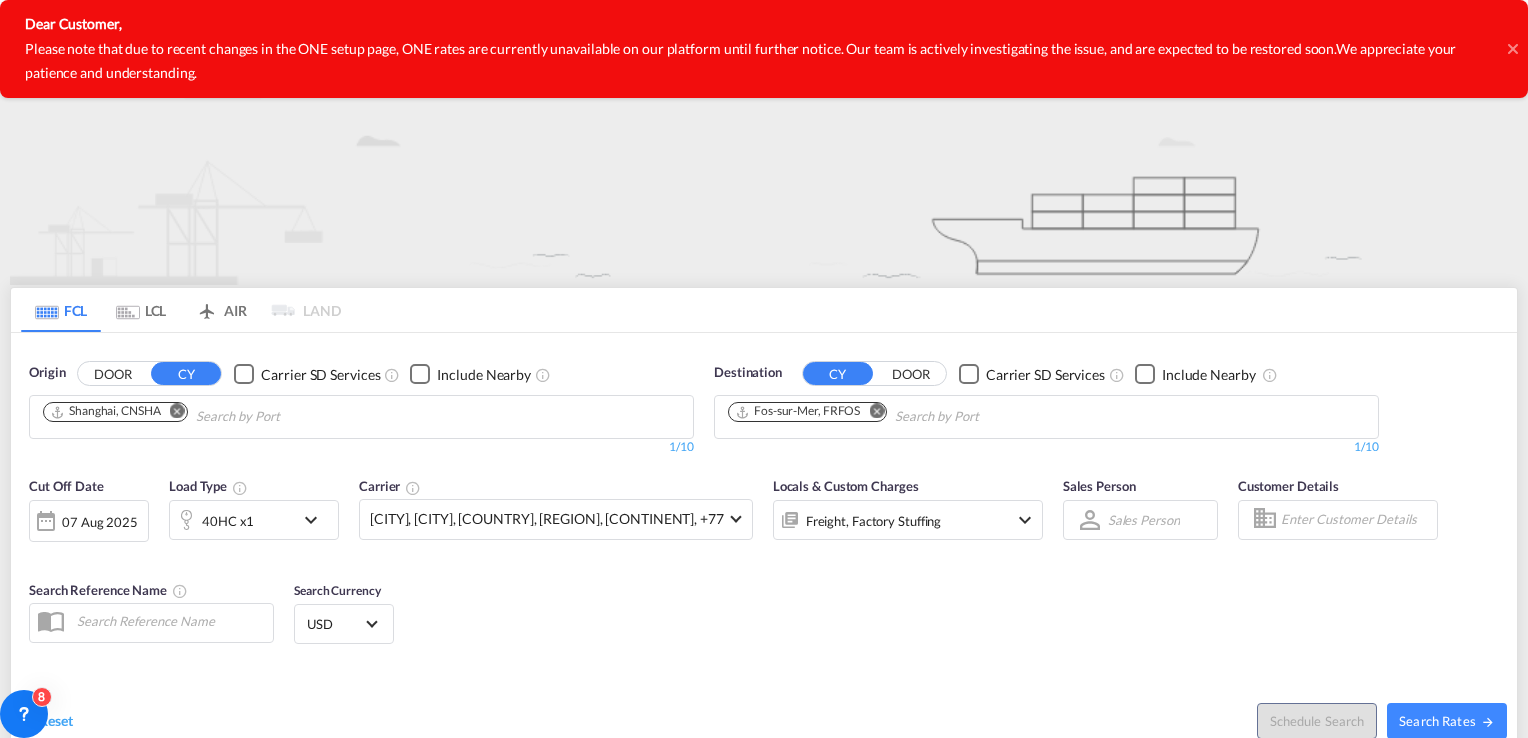 click 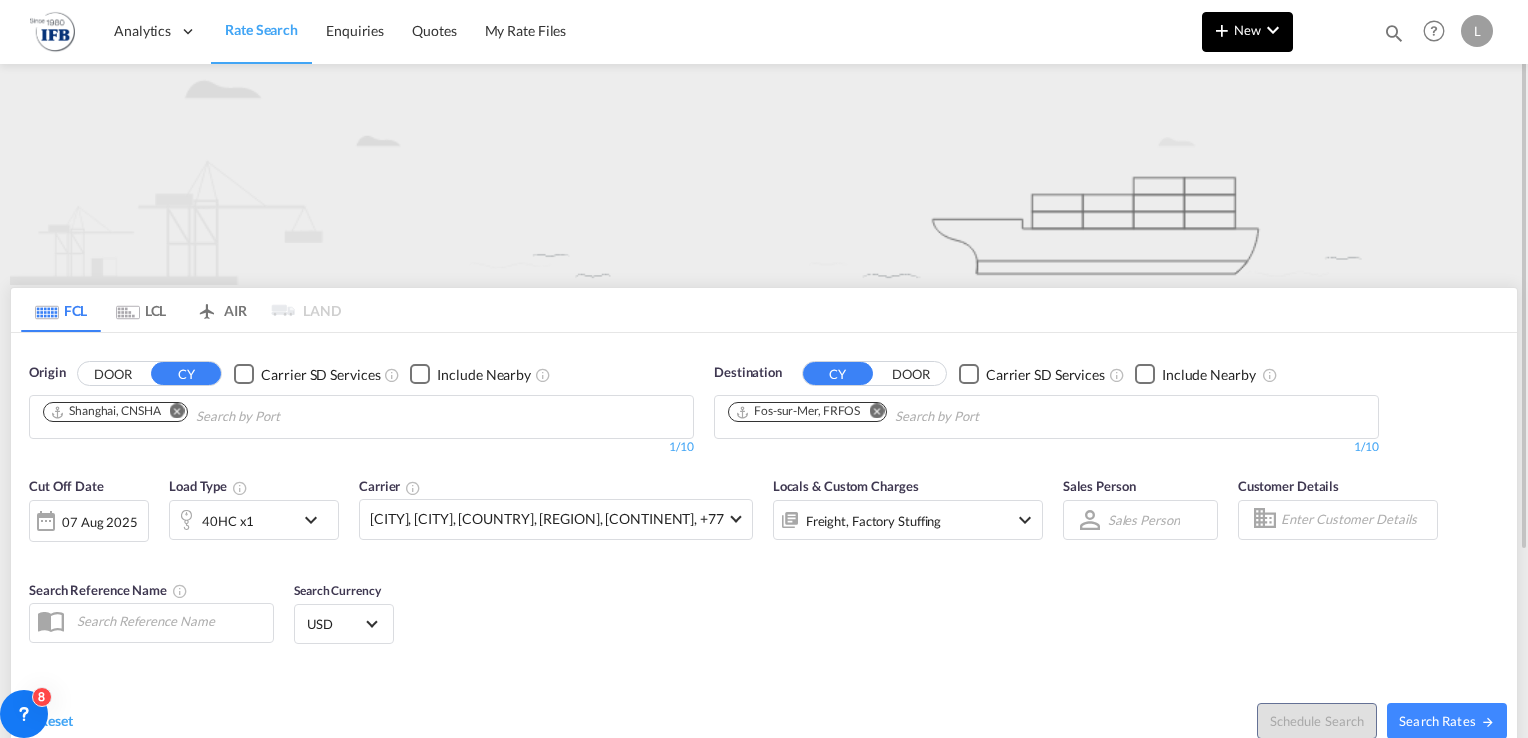 click on "New" at bounding box center (1247, 30) 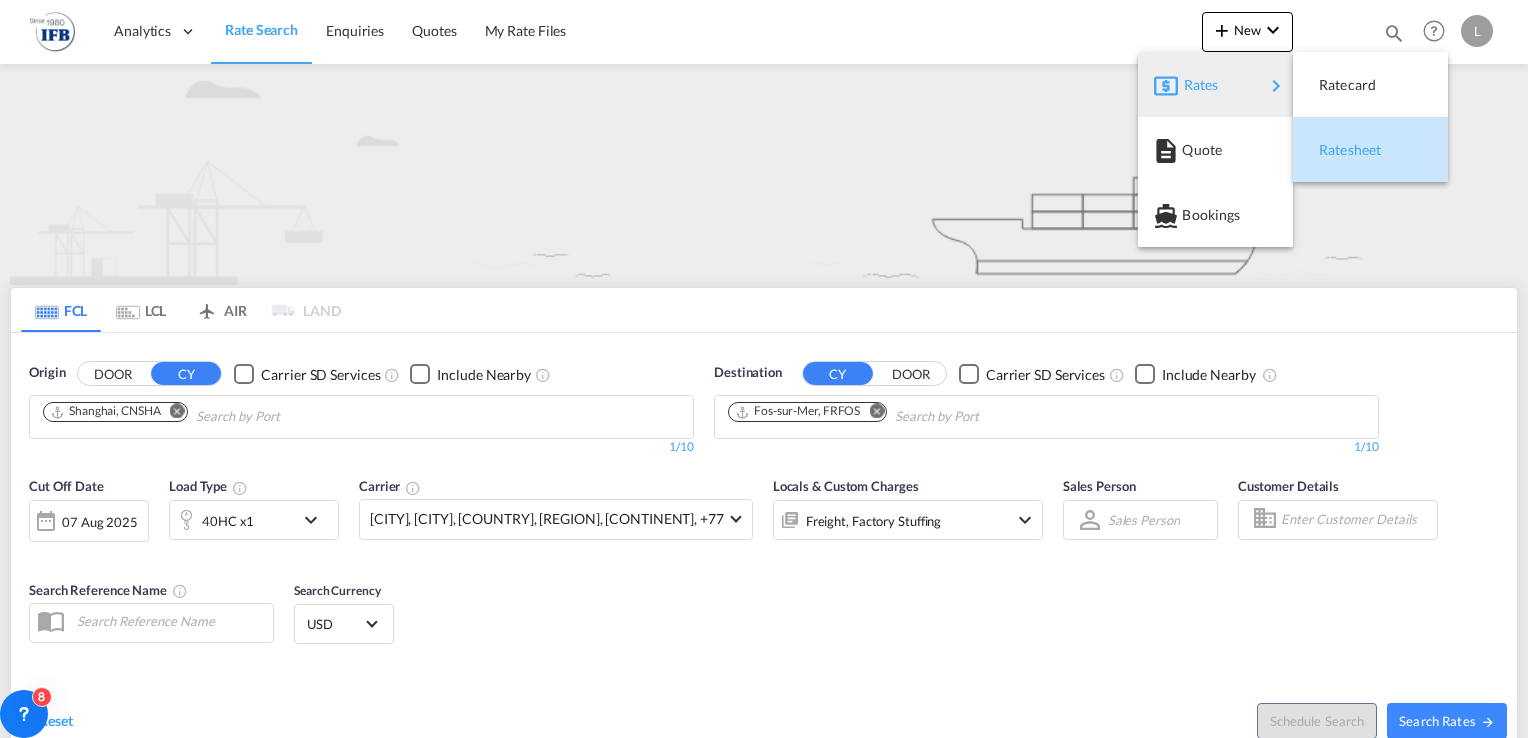 click on "Ratesheet" at bounding box center [1330, 150] 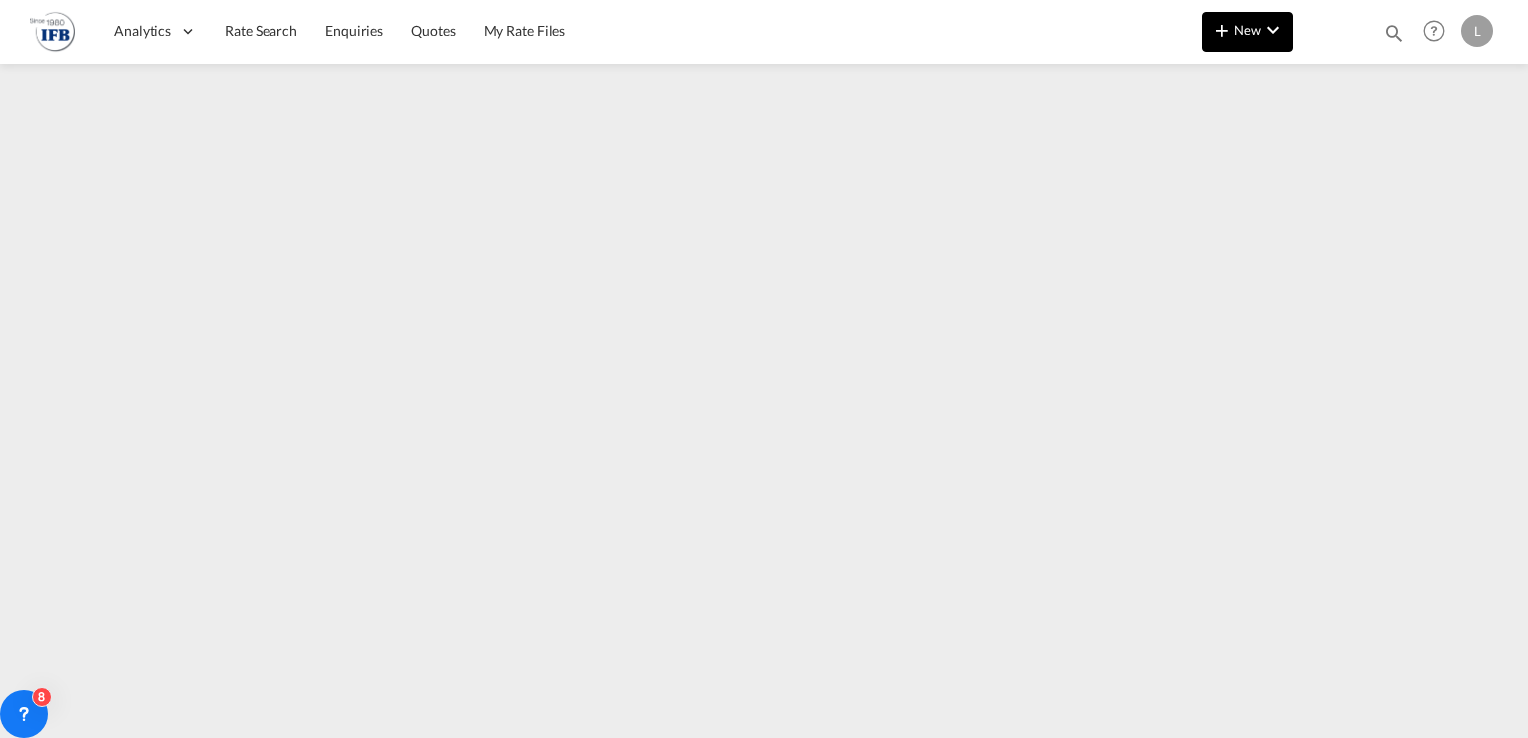 click on "New" at bounding box center [1247, 30] 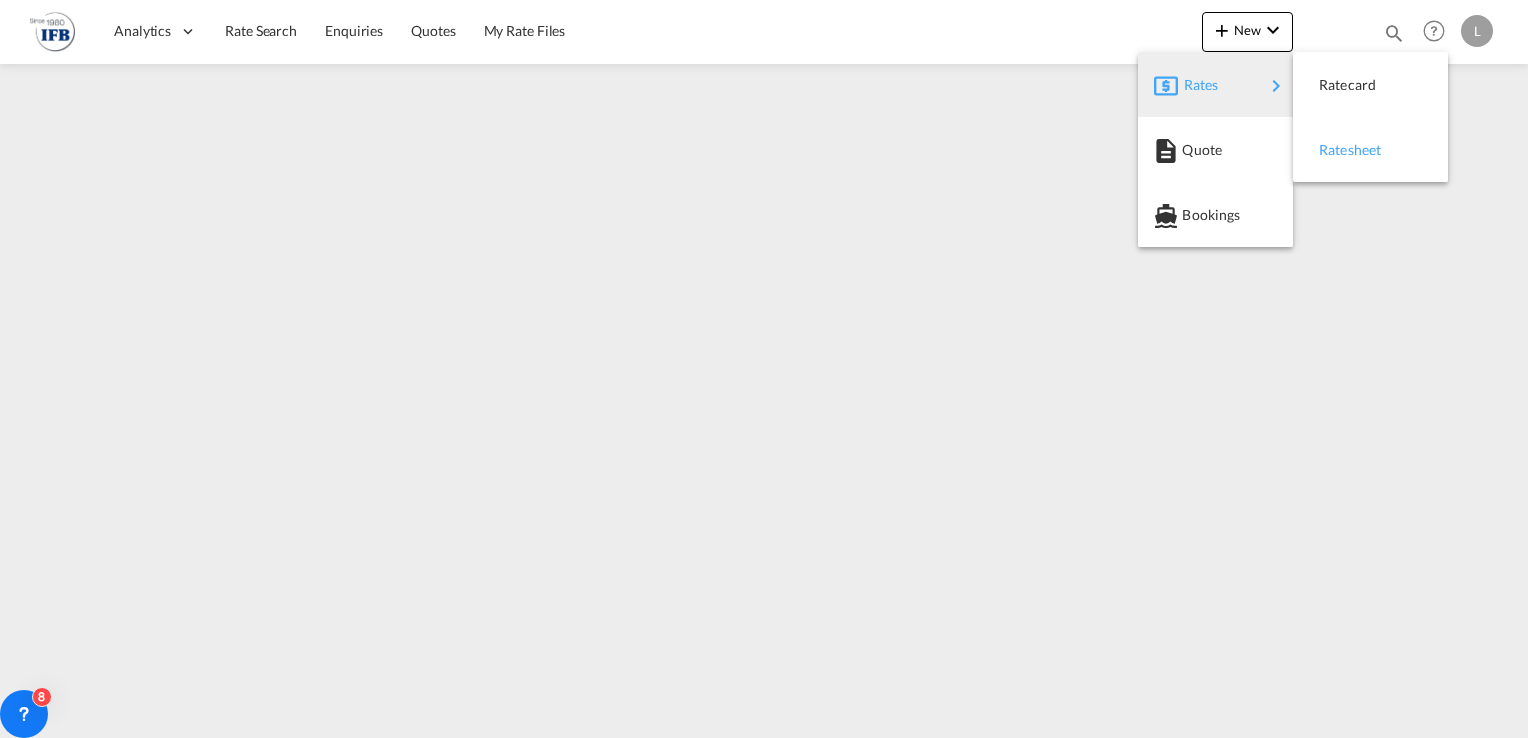 click on "Ratesheet" at bounding box center (1330, 150) 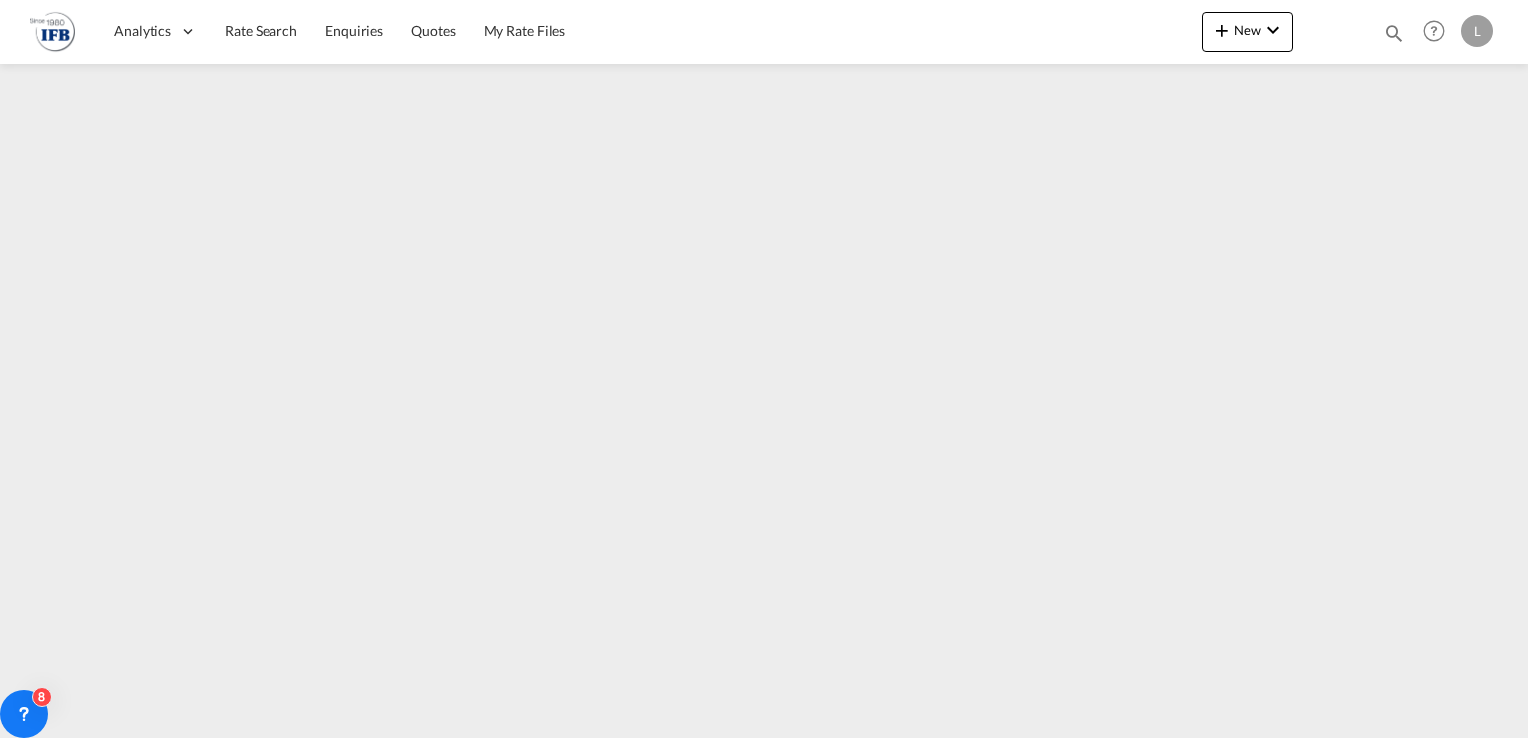 click on "L" at bounding box center [1477, 31] 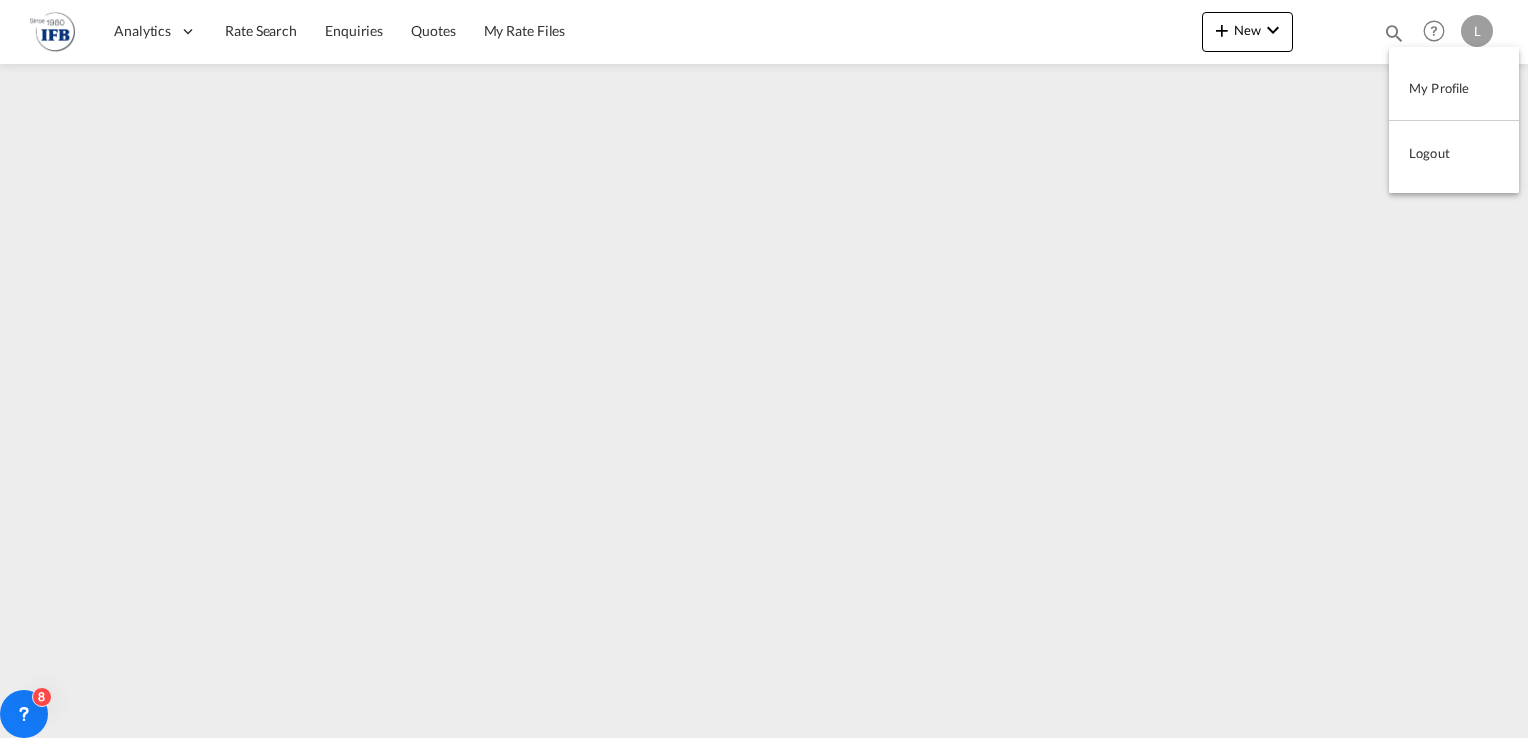 click on "Logout" at bounding box center (1454, 153) 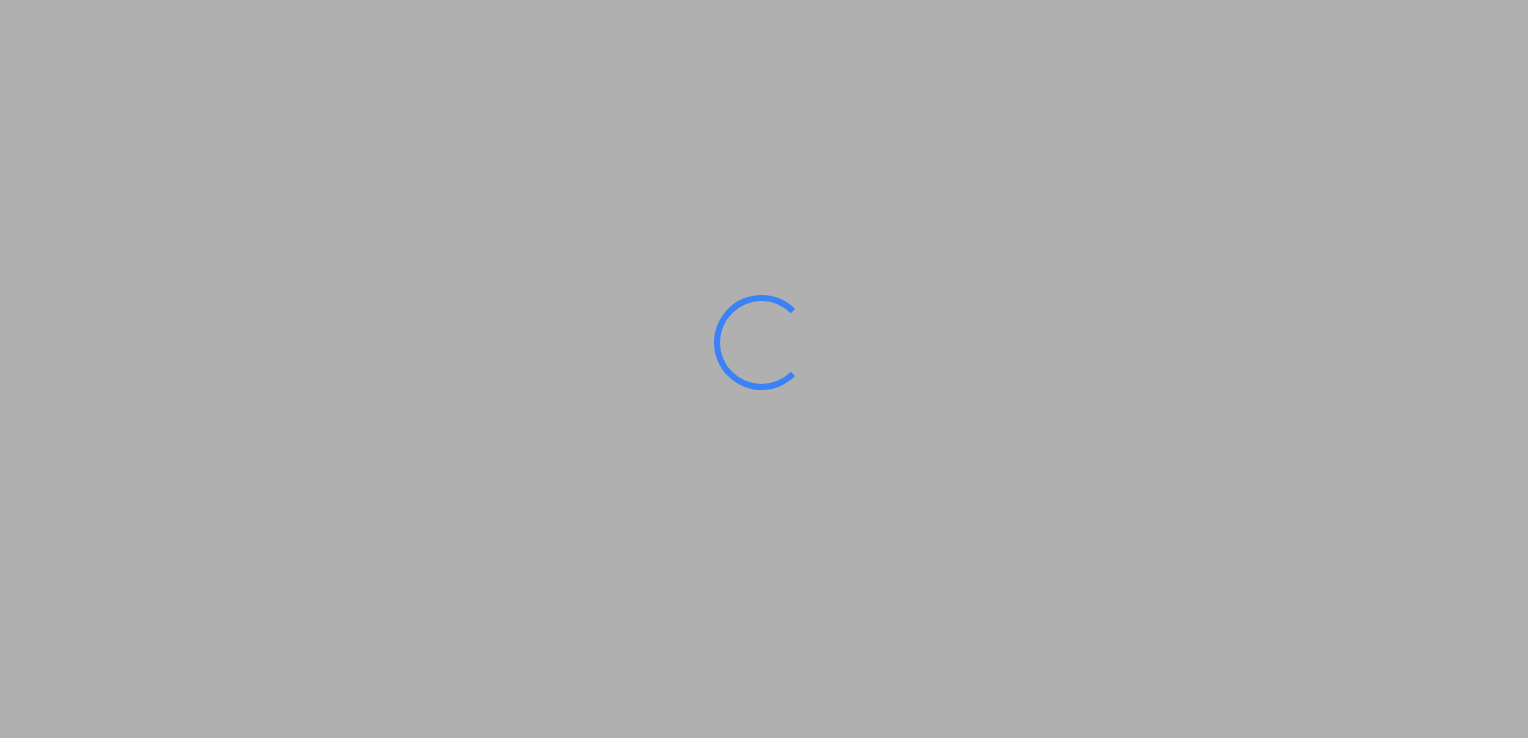 scroll, scrollTop: 0, scrollLeft: 0, axis: both 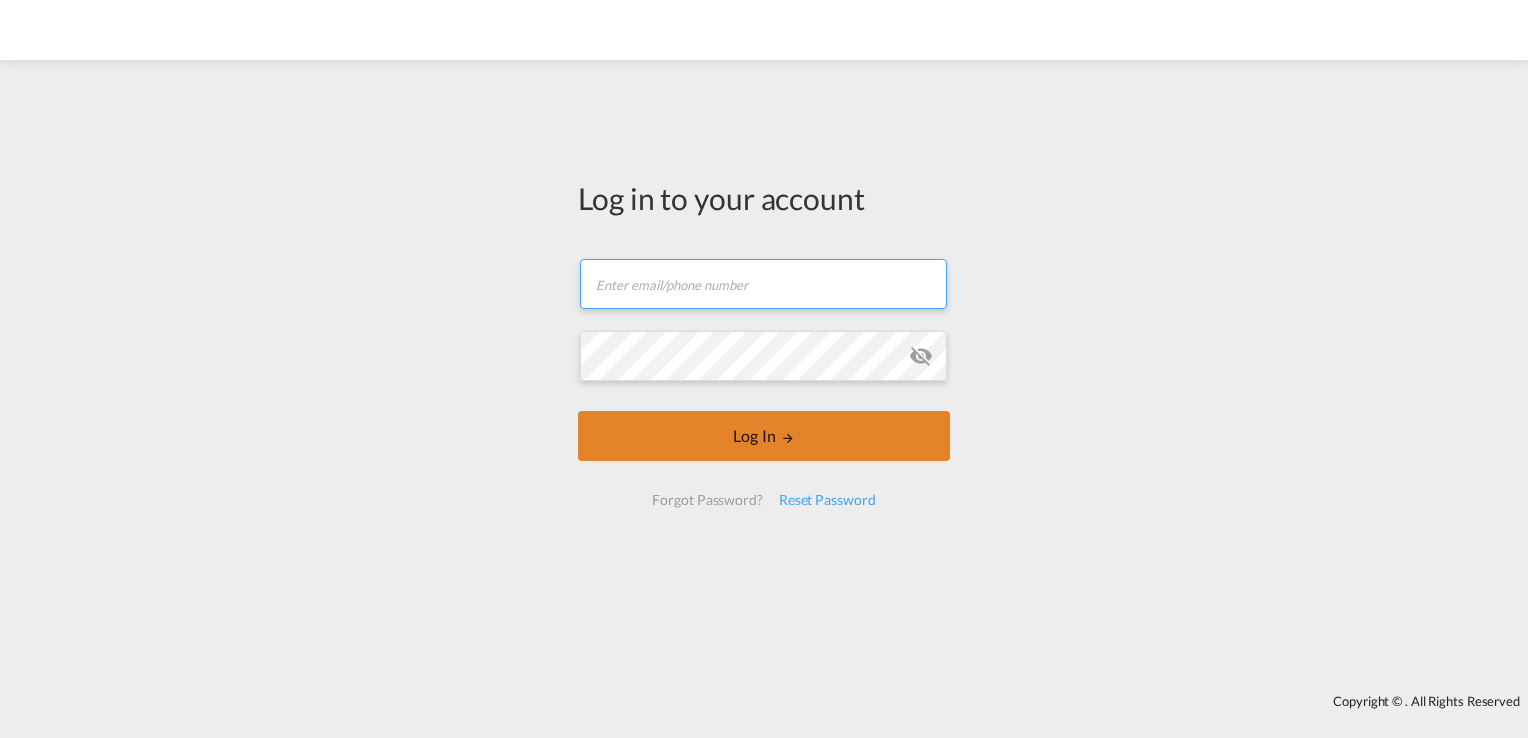 type on "[EMAIL]" 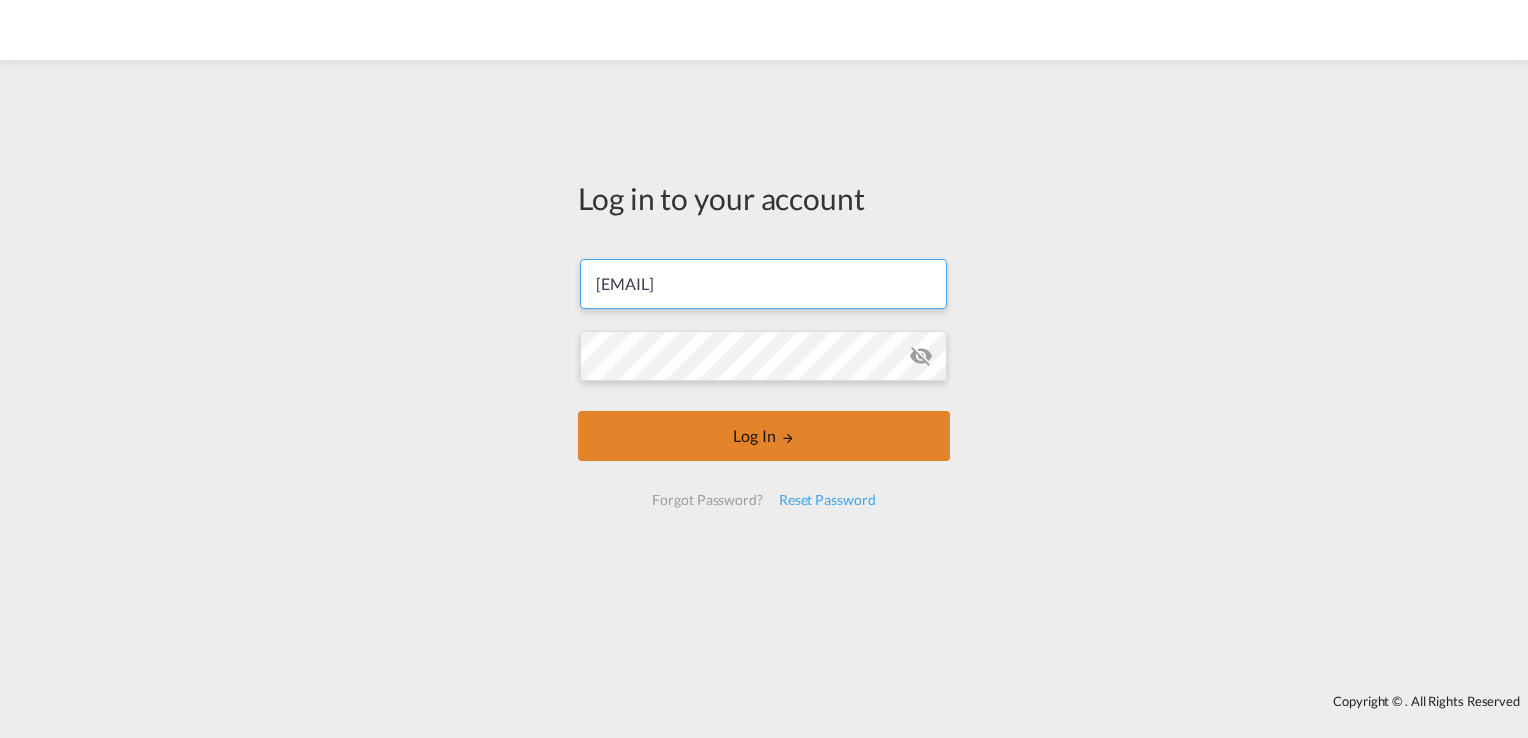 click on "Log In" at bounding box center [764, 436] 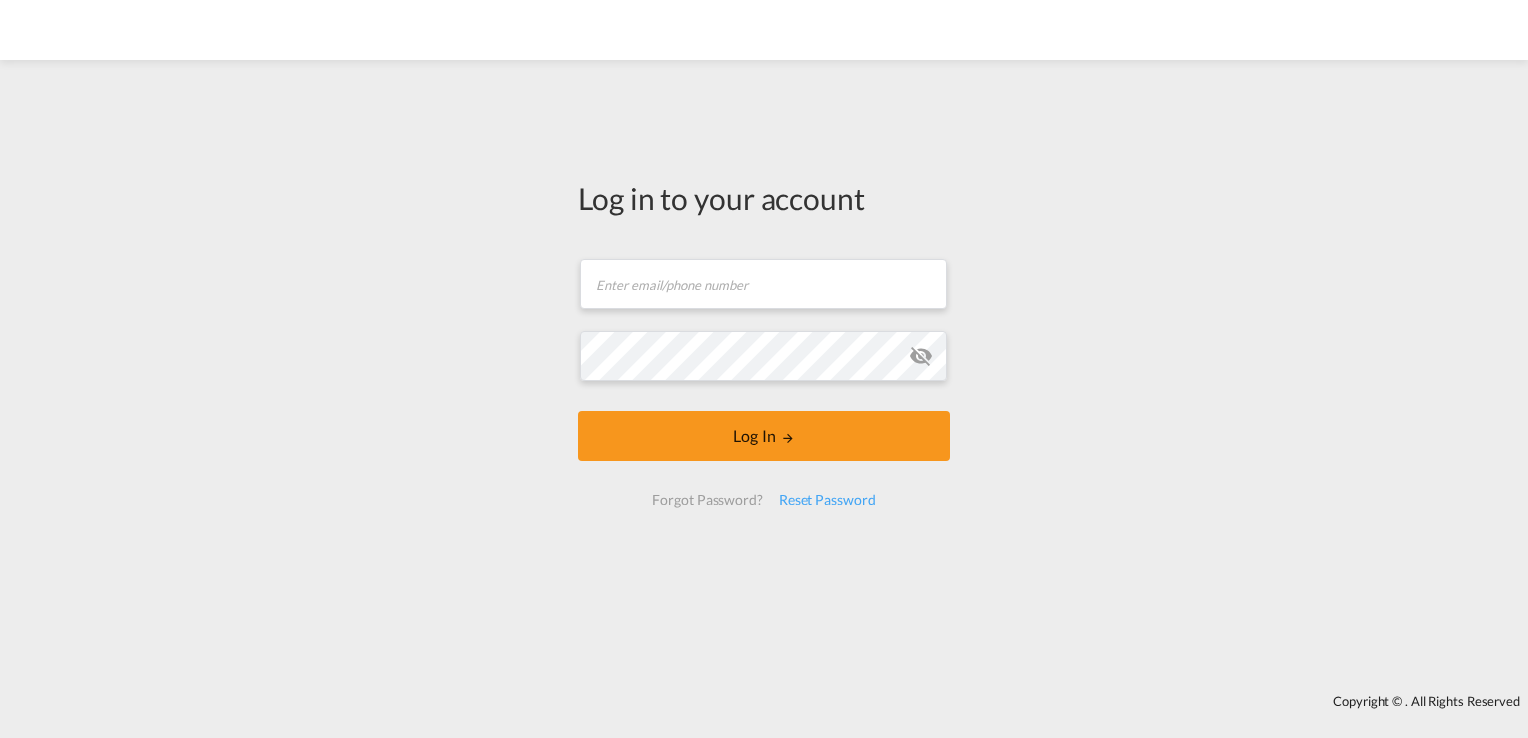 scroll, scrollTop: 0, scrollLeft: 0, axis: both 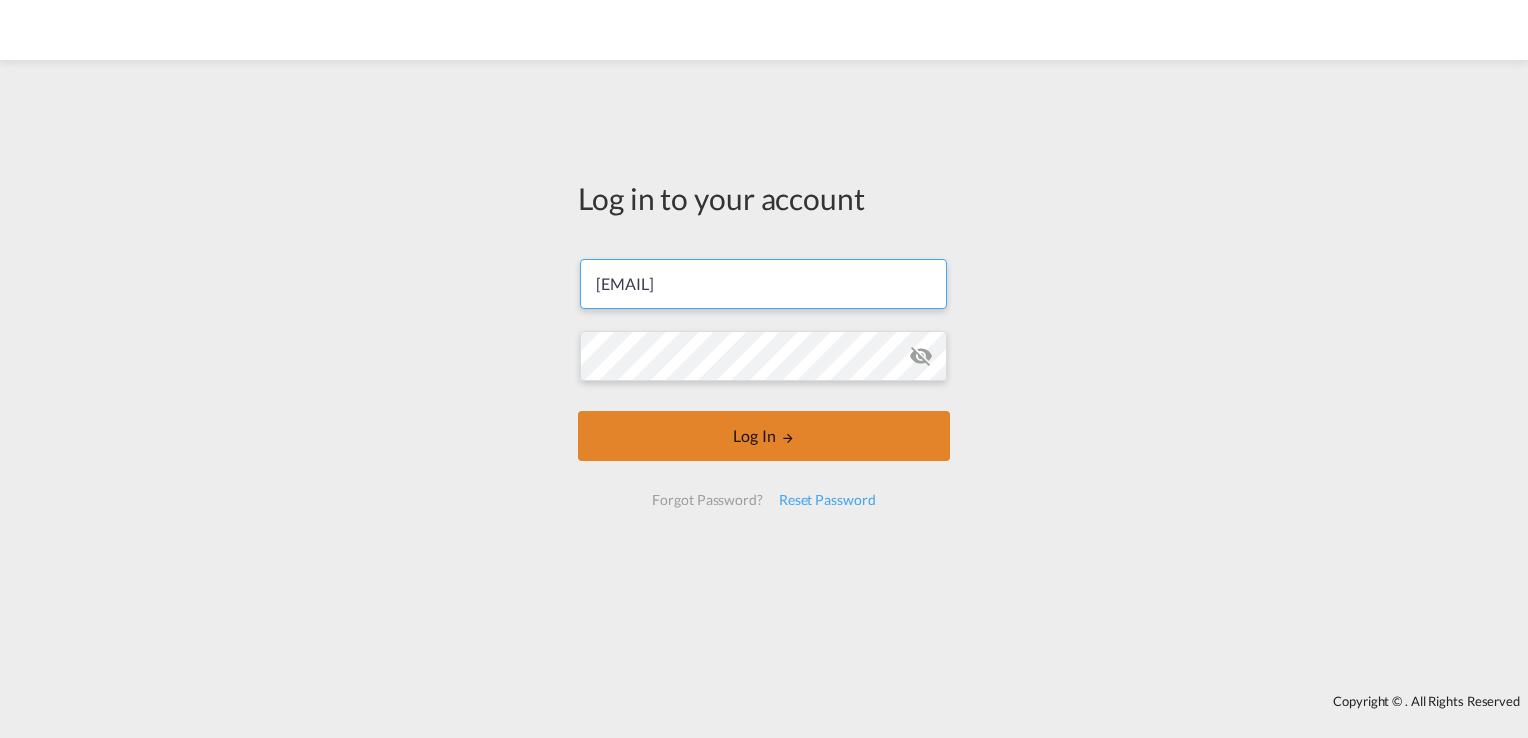 click on "Log In" at bounding box center (764, 436) 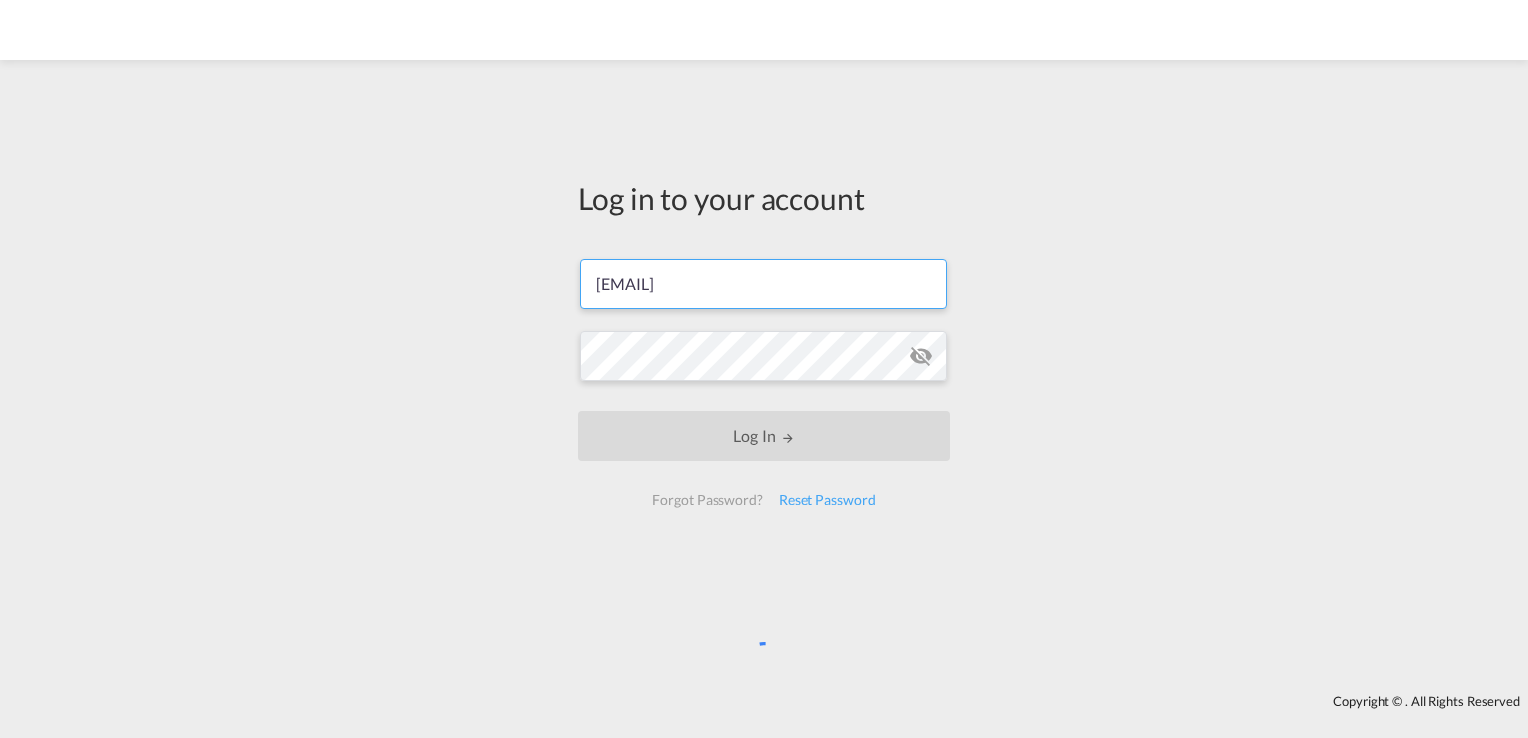 click on "[EMAIL]" at bounding box center [763, 284] 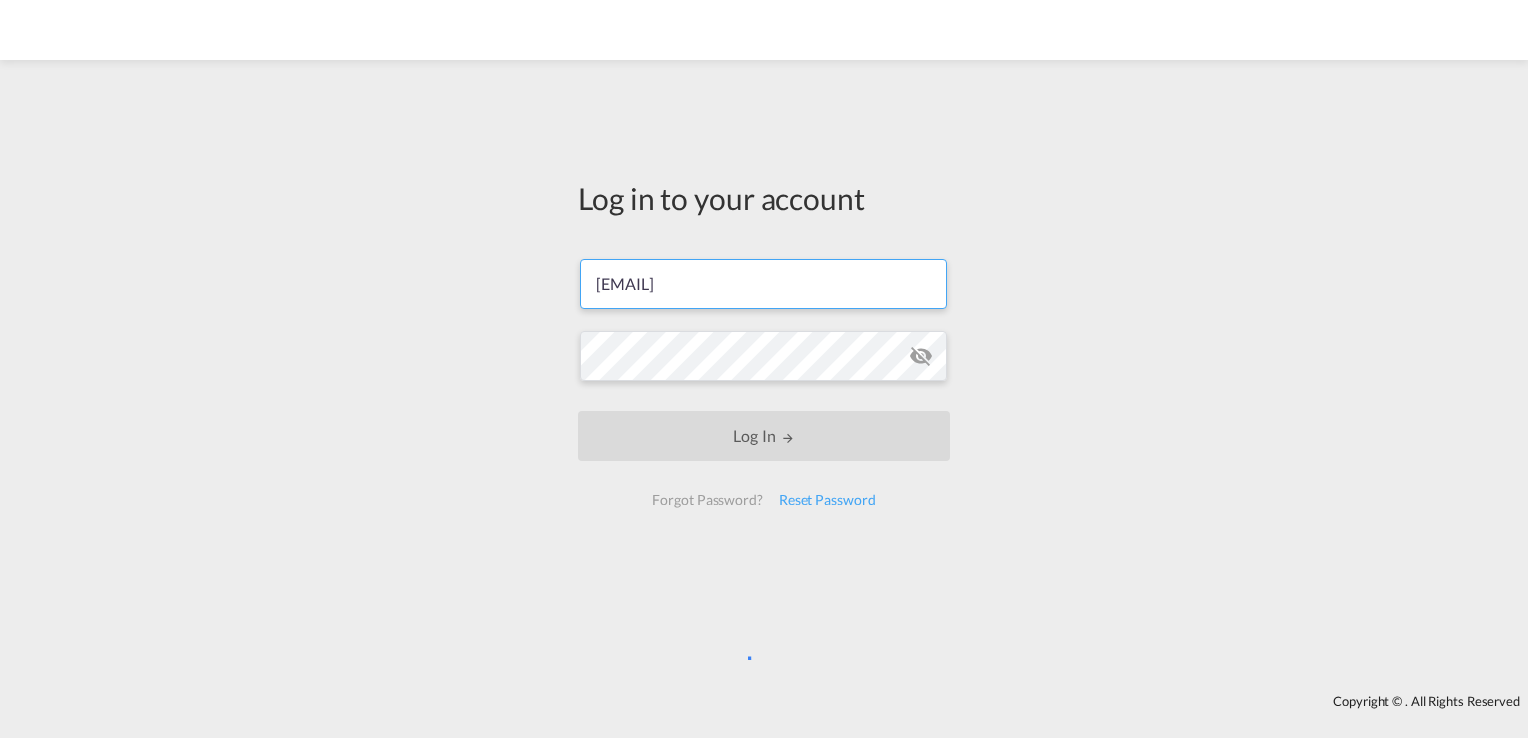 type on "s.torres.ferrafiat@france-ifbgroup.net" 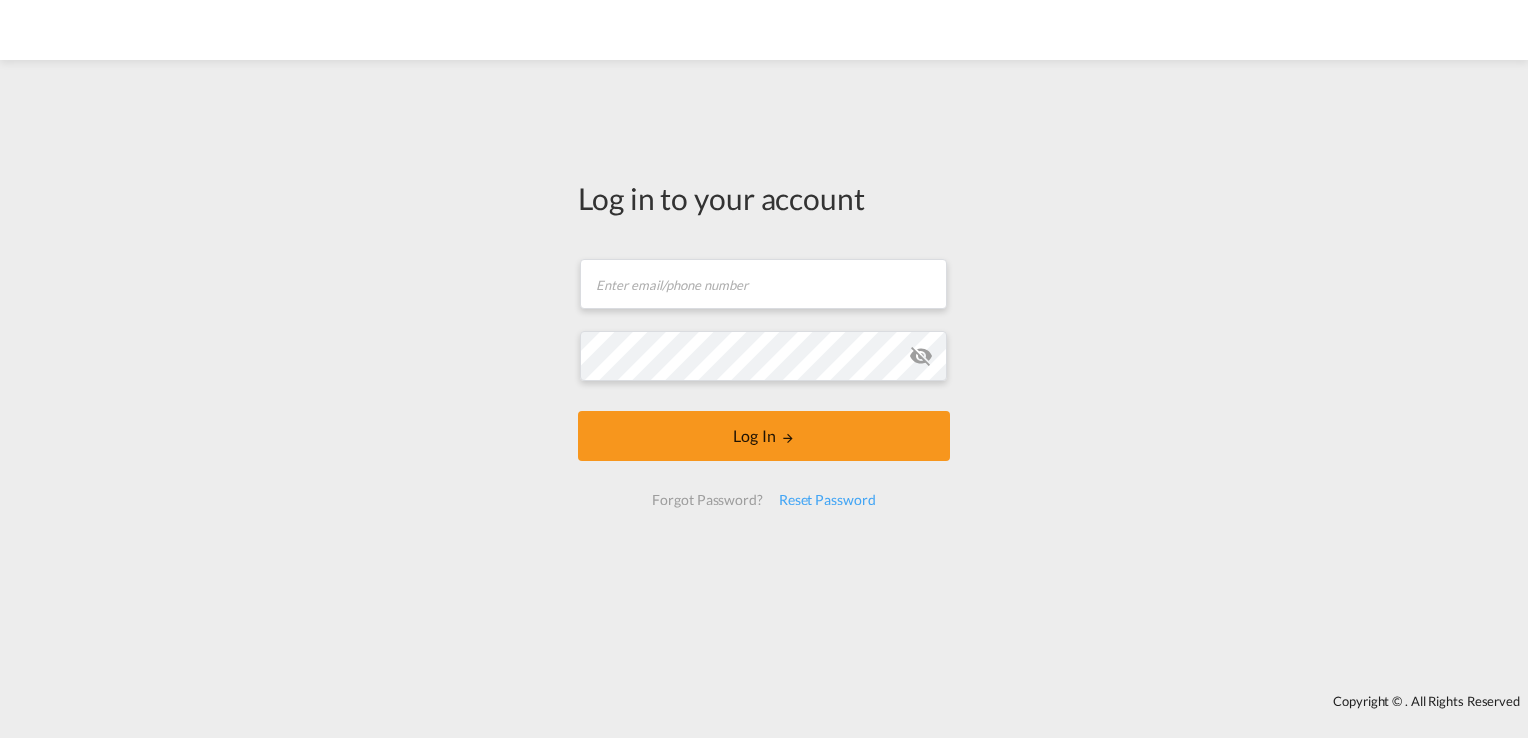 scroll, scrollTop: 0, scrollLeft: 0, axis: both 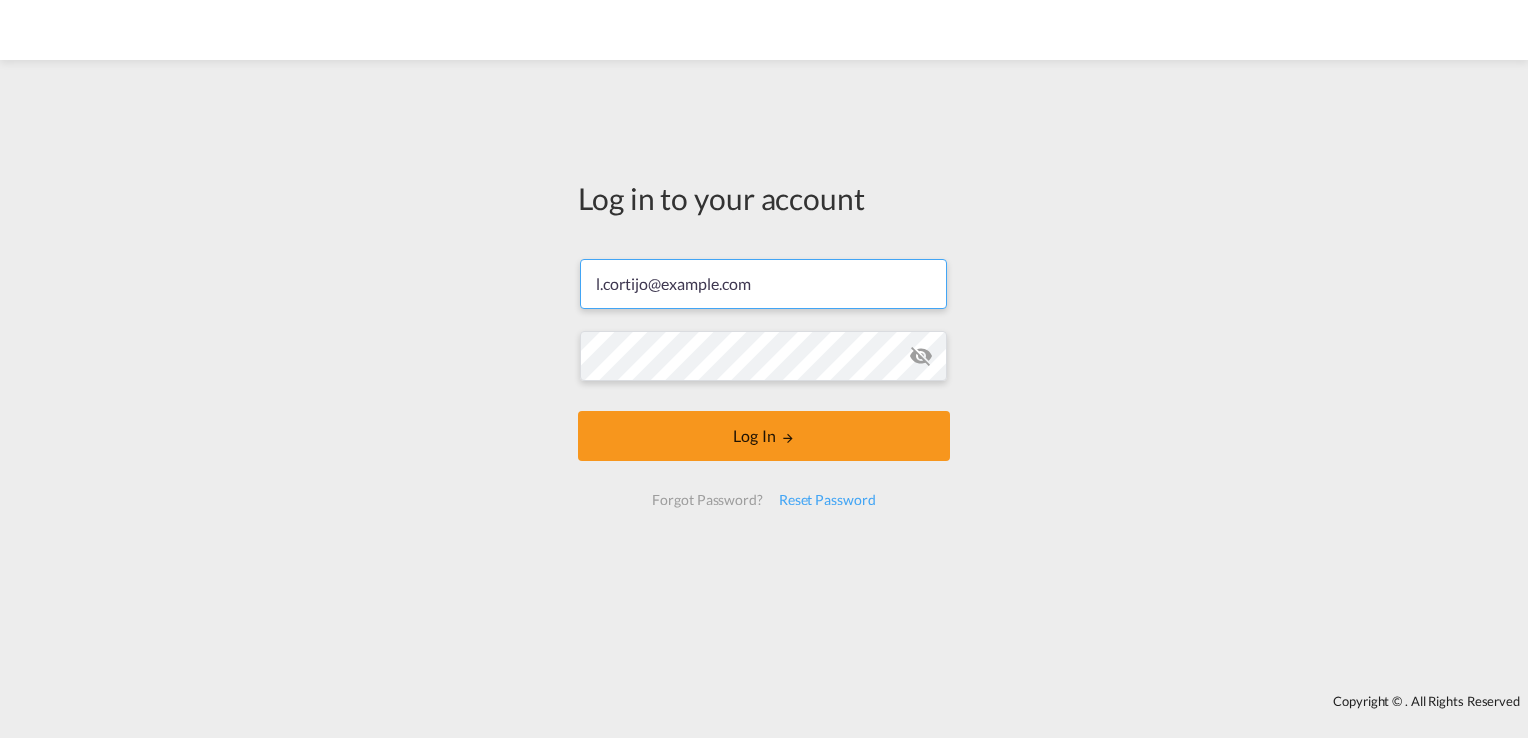 click on "l.cortijo@example.com" at bounding box center [763, 284] 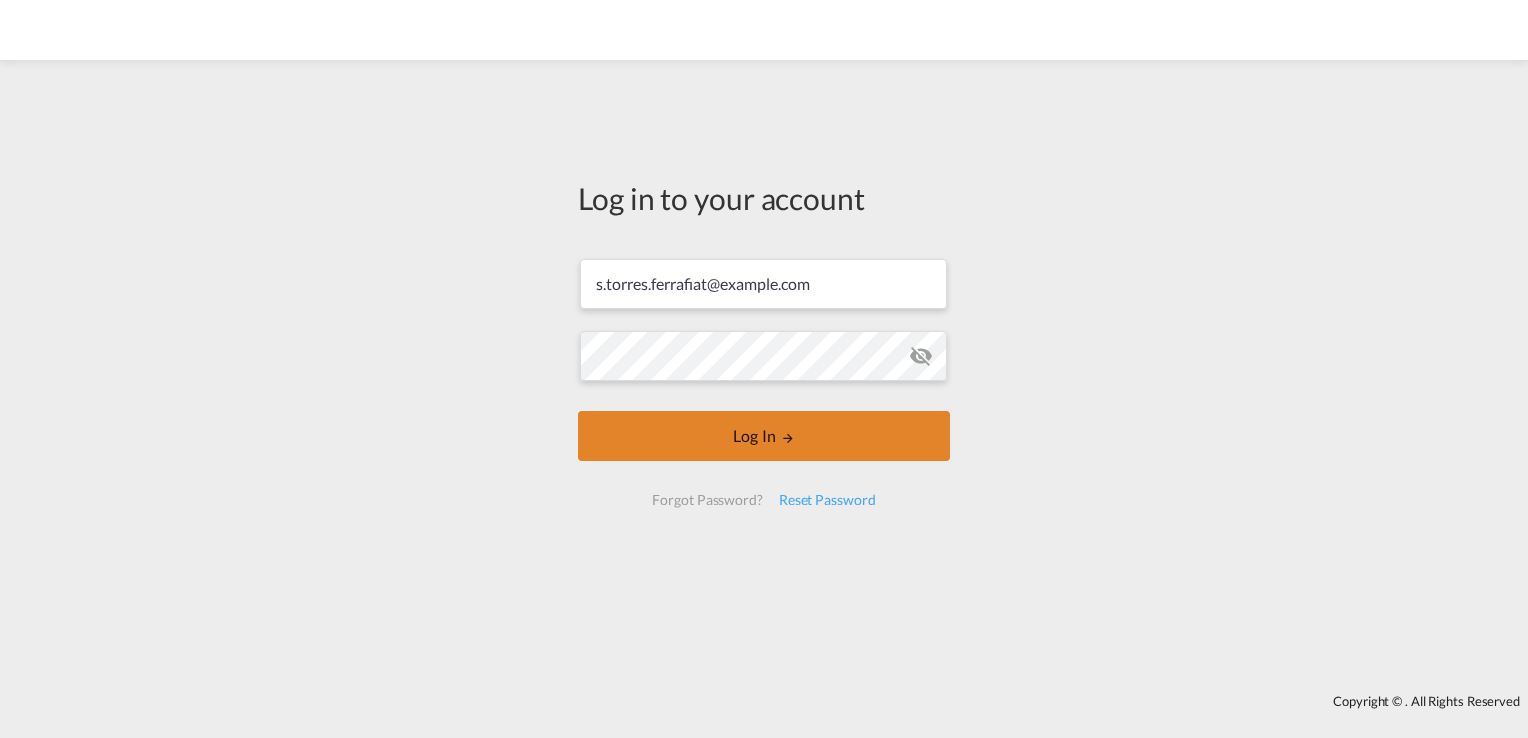 click on "Log In" at bounding box center (764, 436) 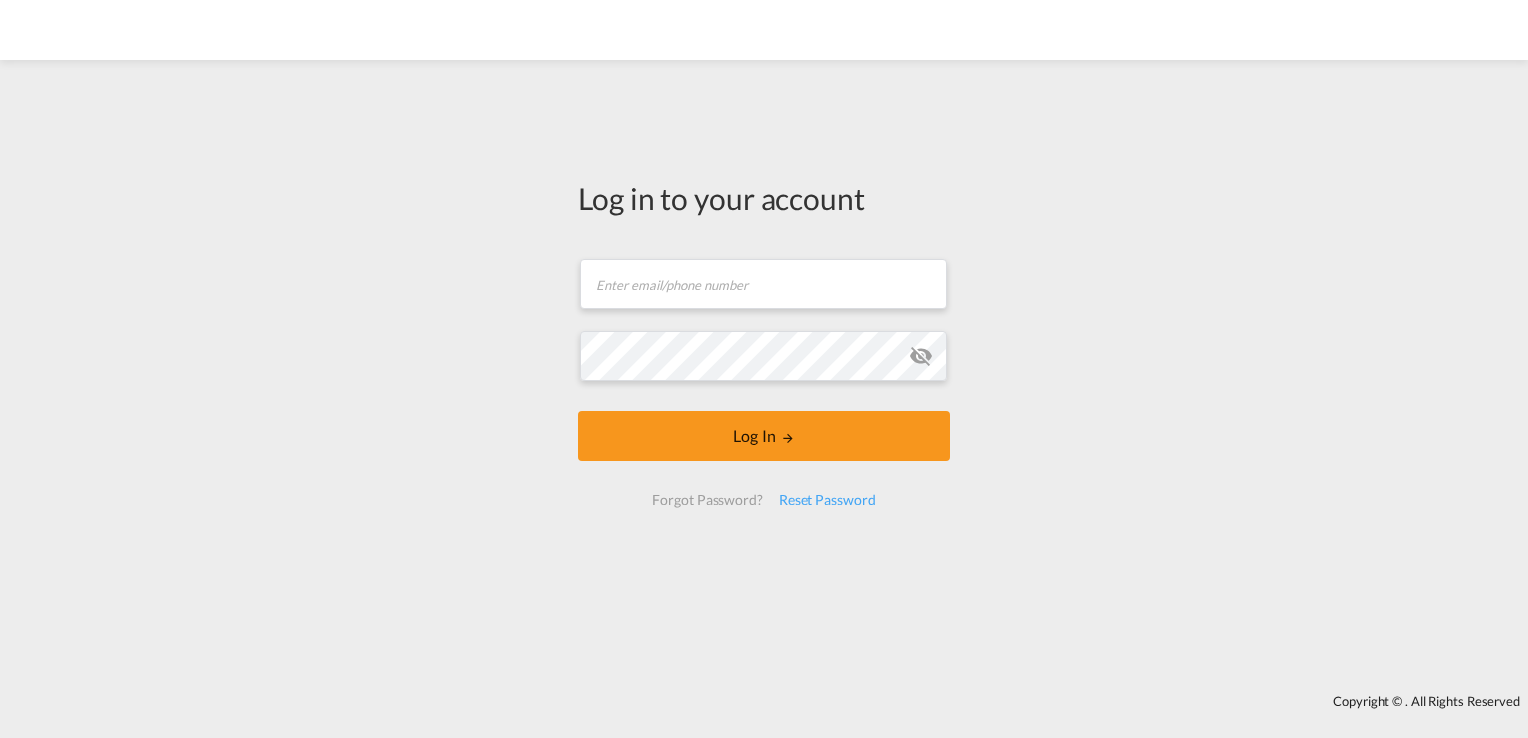 scroll, scrollTop: 0, scrollLeft: 0, axis: both 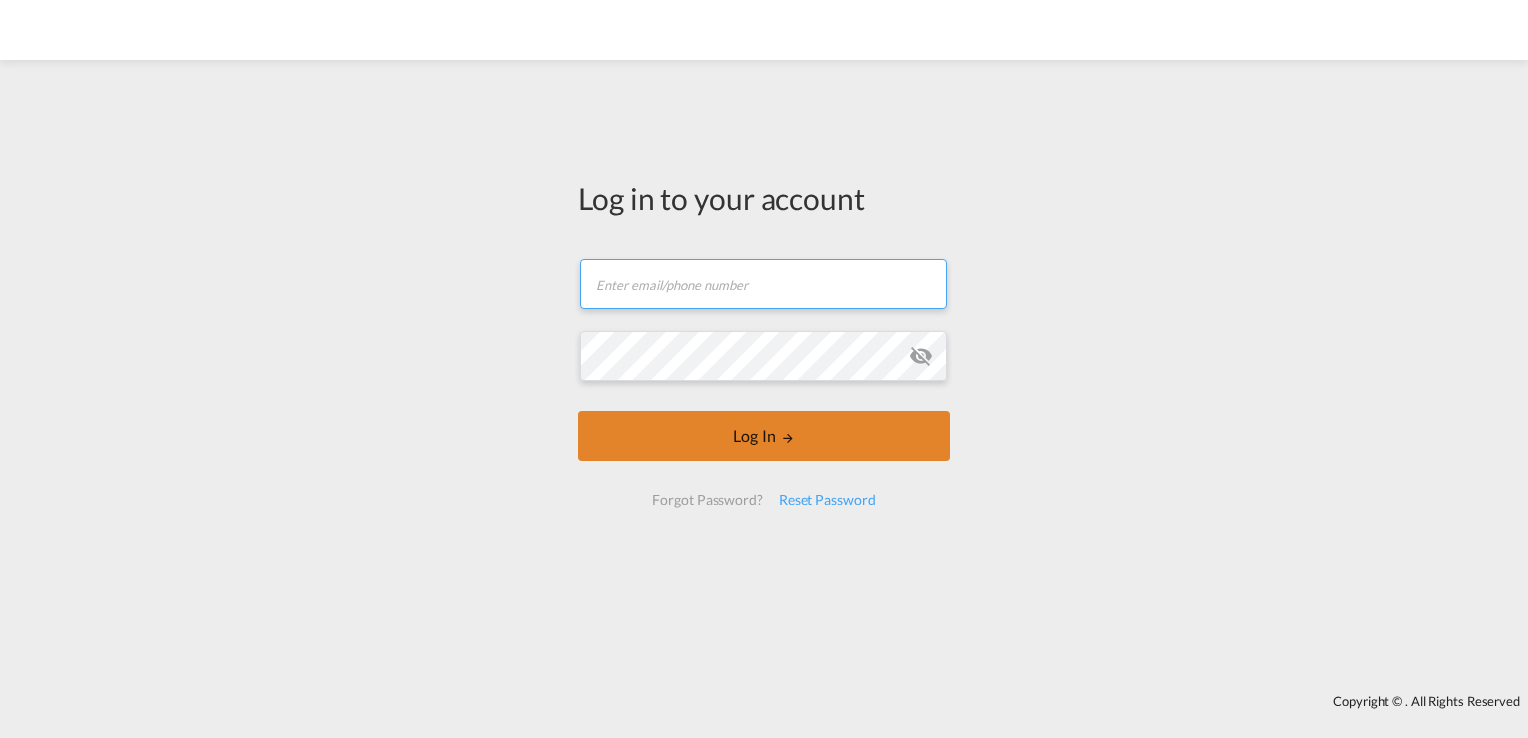 type on "[EMAIL]" 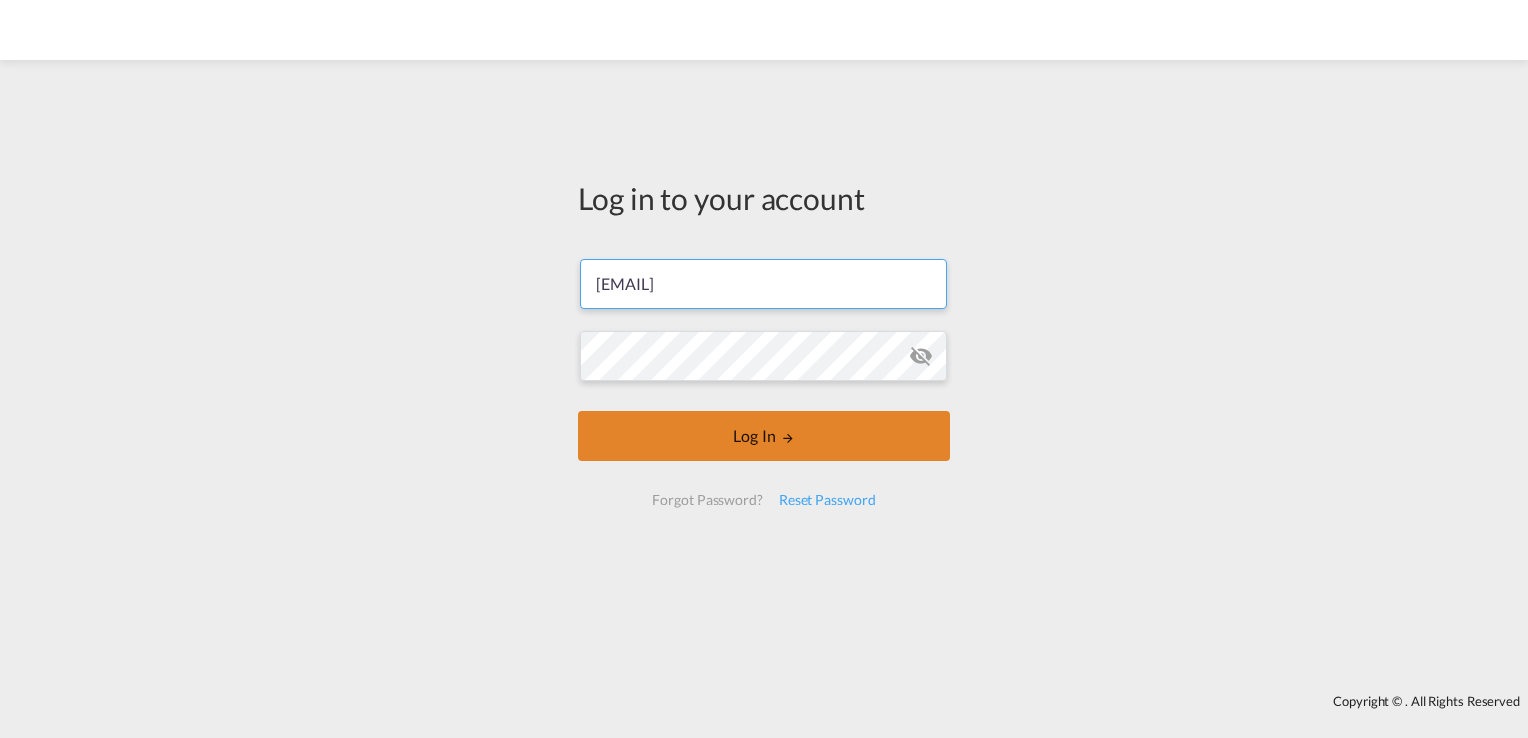 click on "Log In" at bounding box center [764, 436] 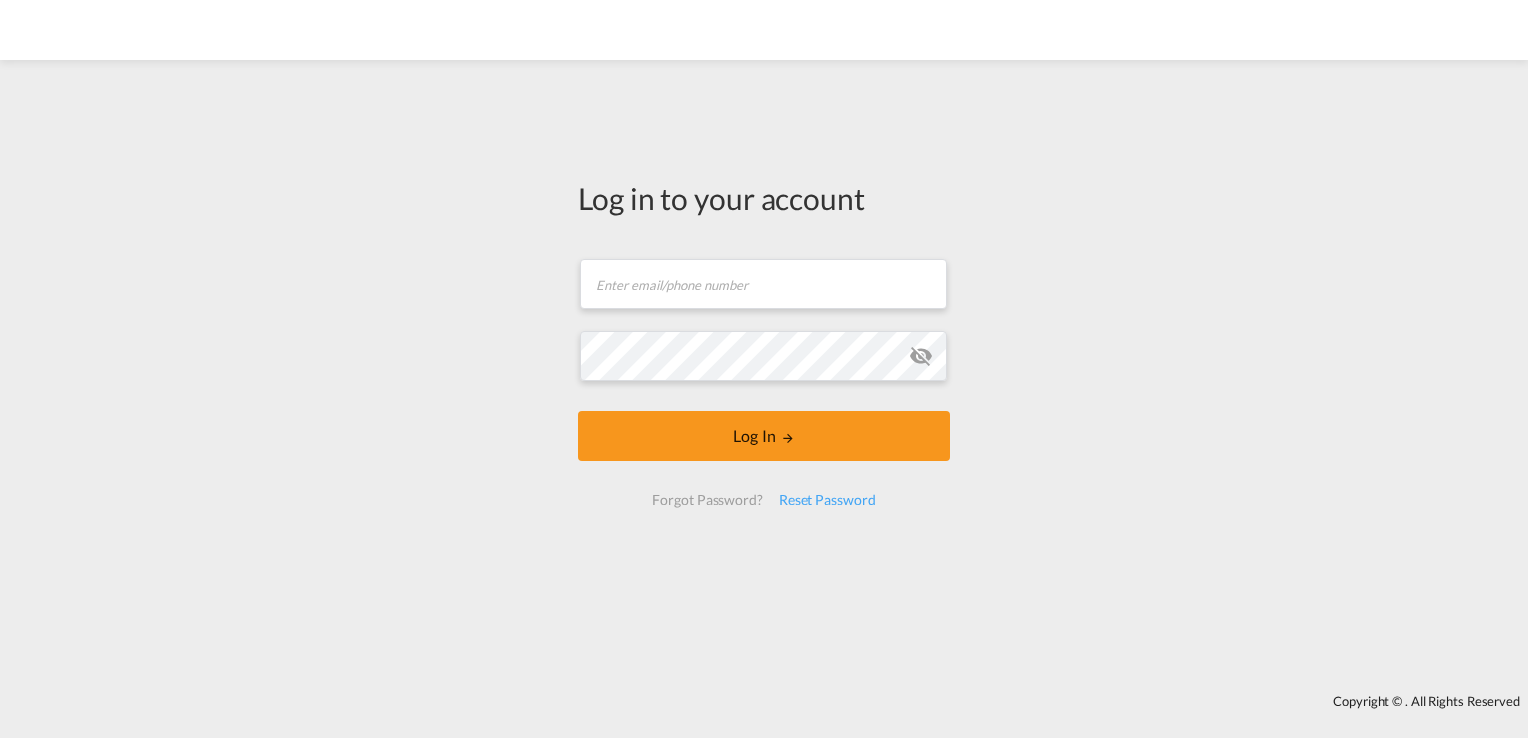 scroll, scrollTop: 0, scrollLeft: 0, axis: both 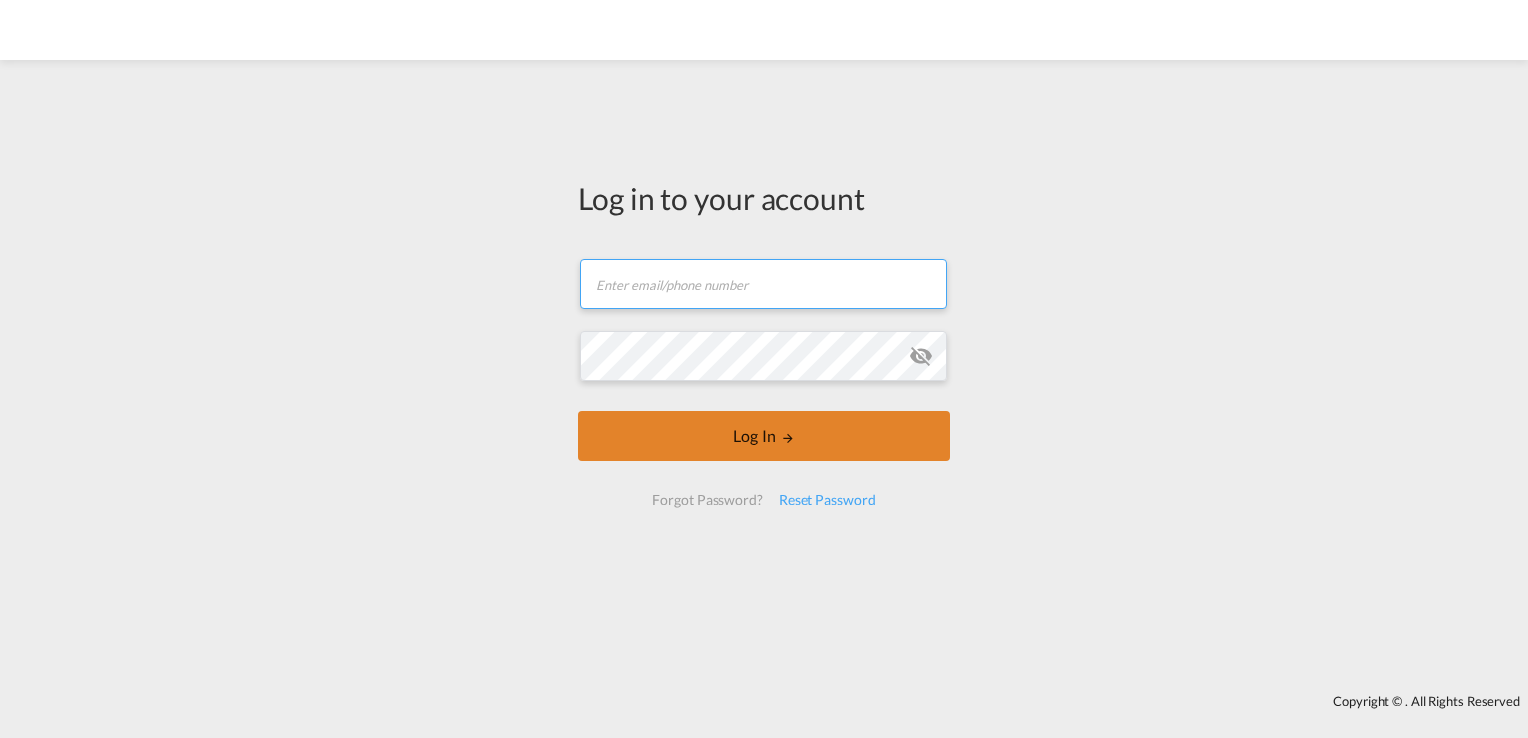 type on "[EMAIL]" 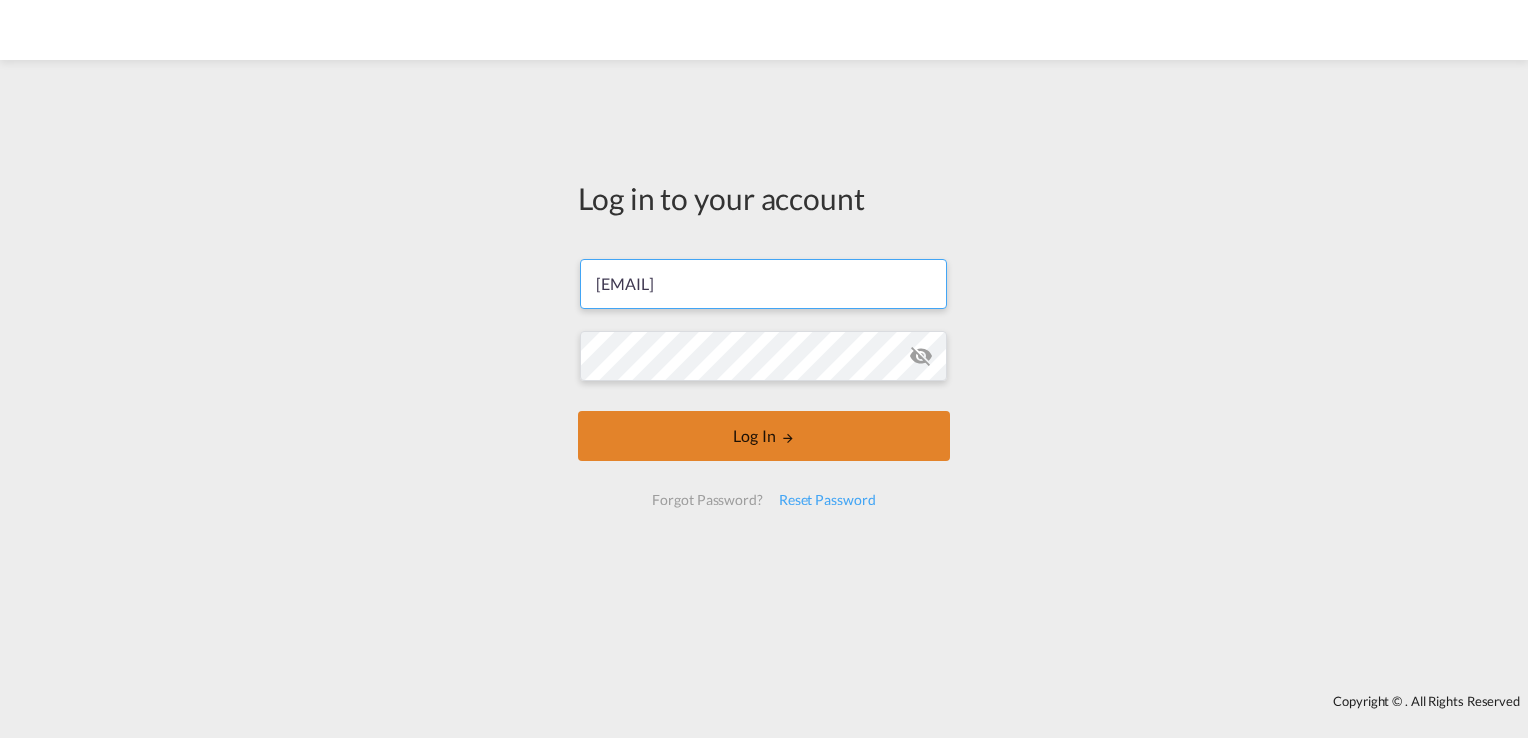 click on "Log In" at bounding box center [764, 436] 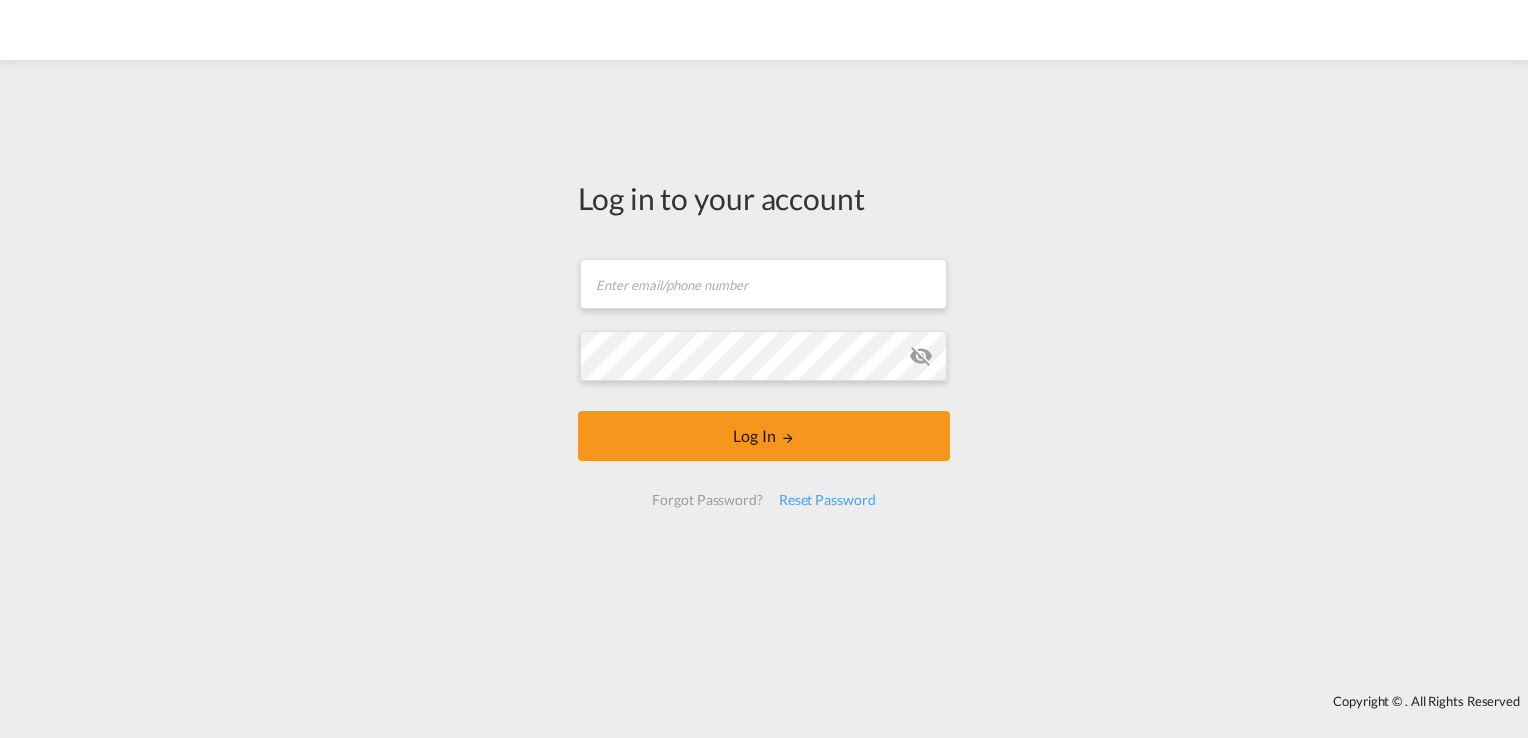 scroll, scrollTop: 0, scrollLeft: 0, axis: both 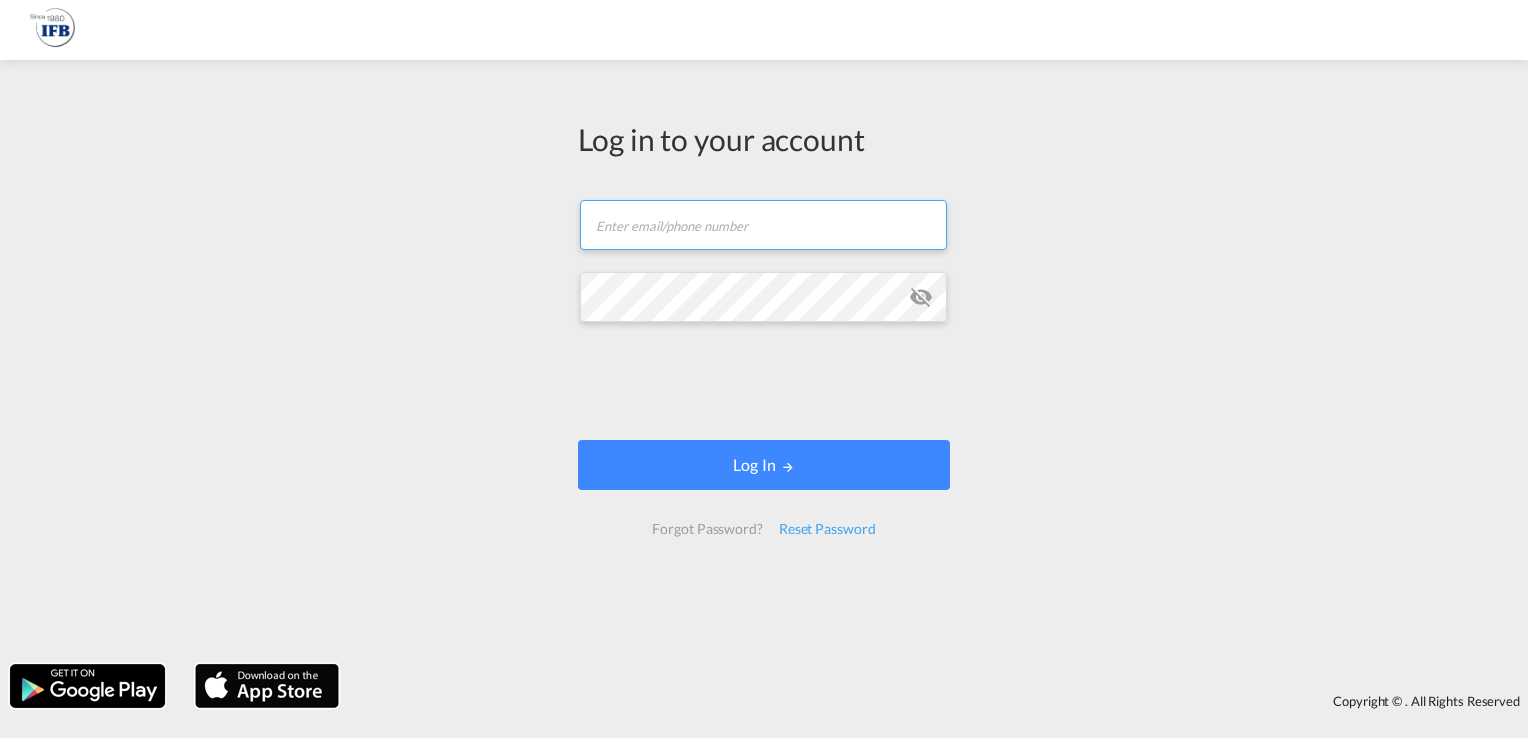 type on "l.cortijo@france-ifbgroup.net" 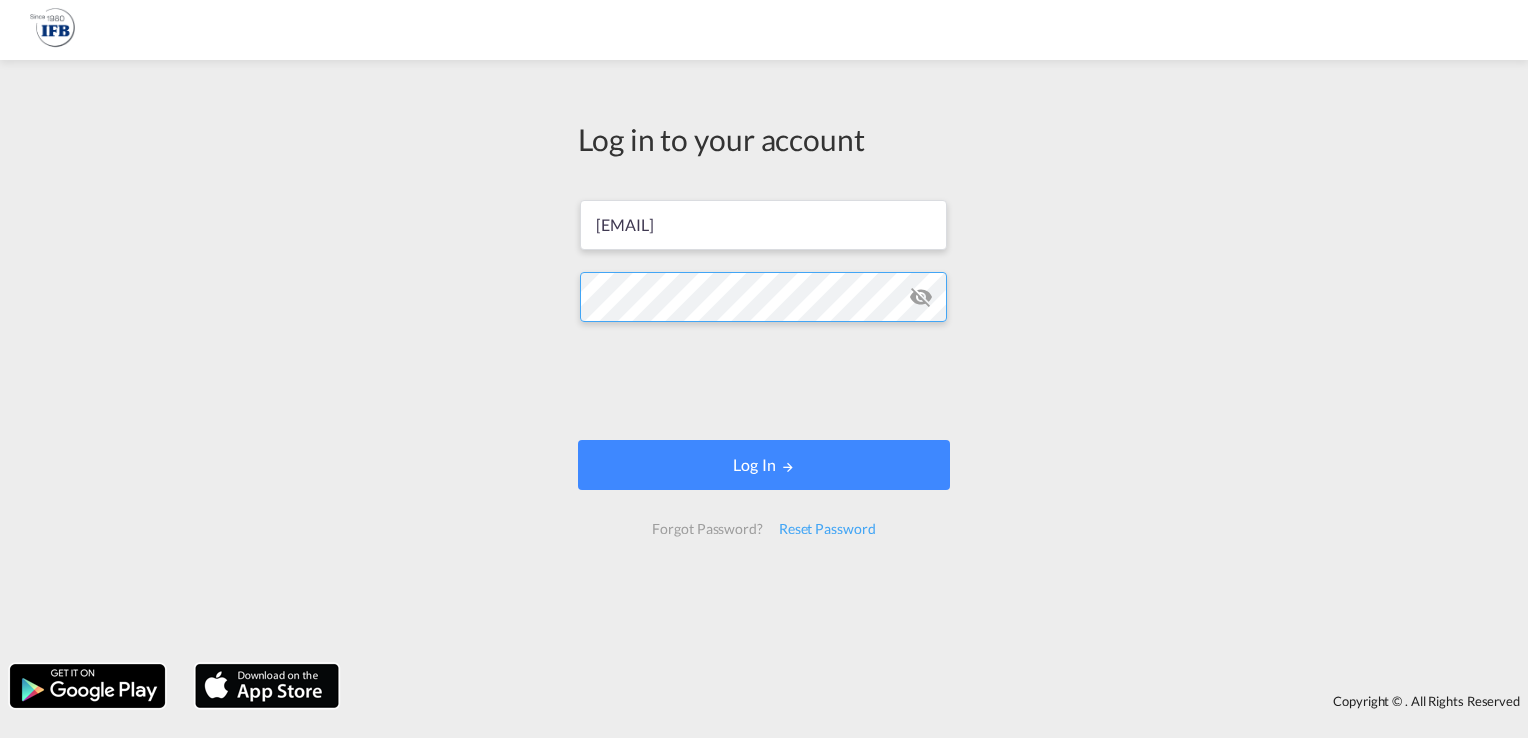 click on "Log in to your account l.cortijo@france-ifbgroup.net
Log In
Forgot Password?
Reset Password
Copyright © . All Rights Reserved" at bounding box center [764, 369] 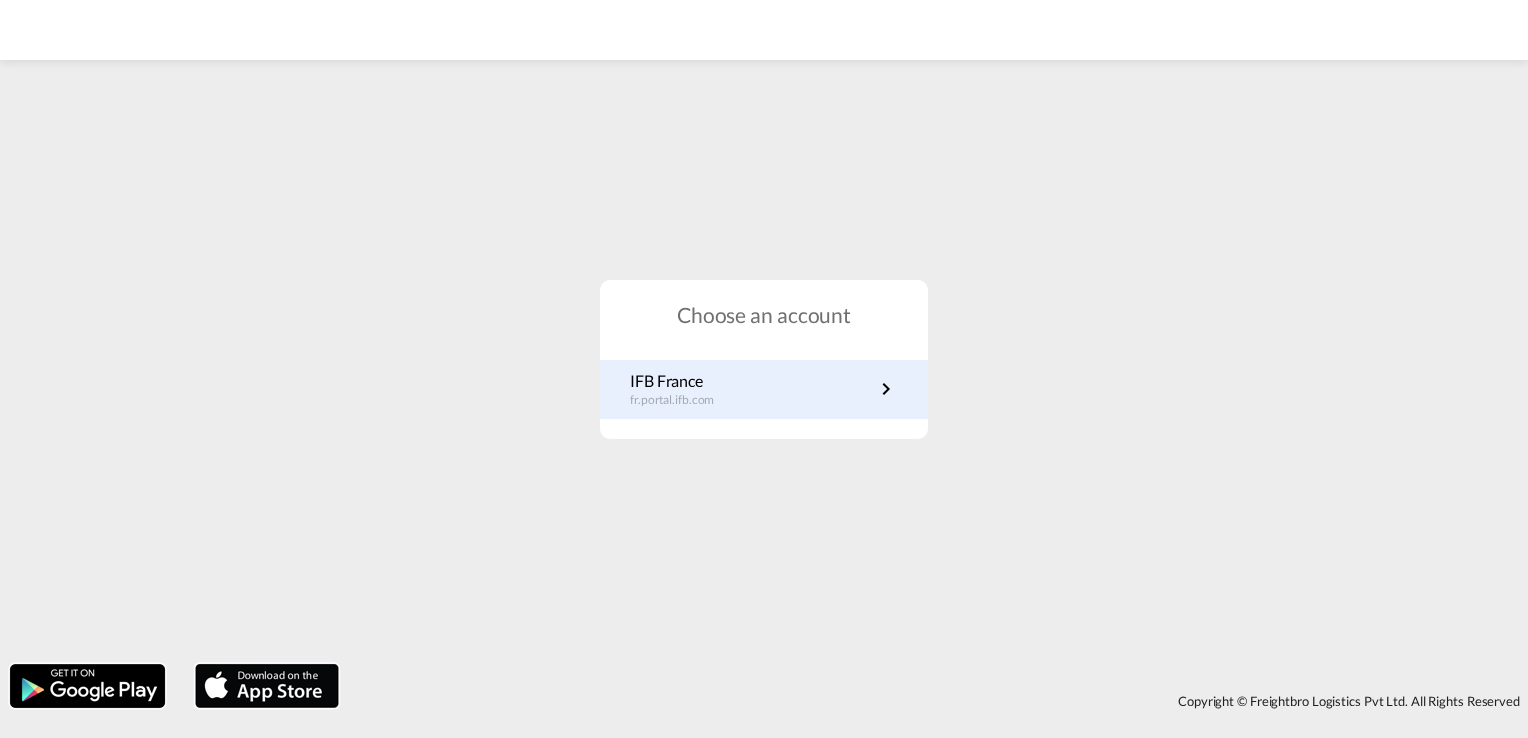 click on "IFB France" at bounding box center [682, 381] 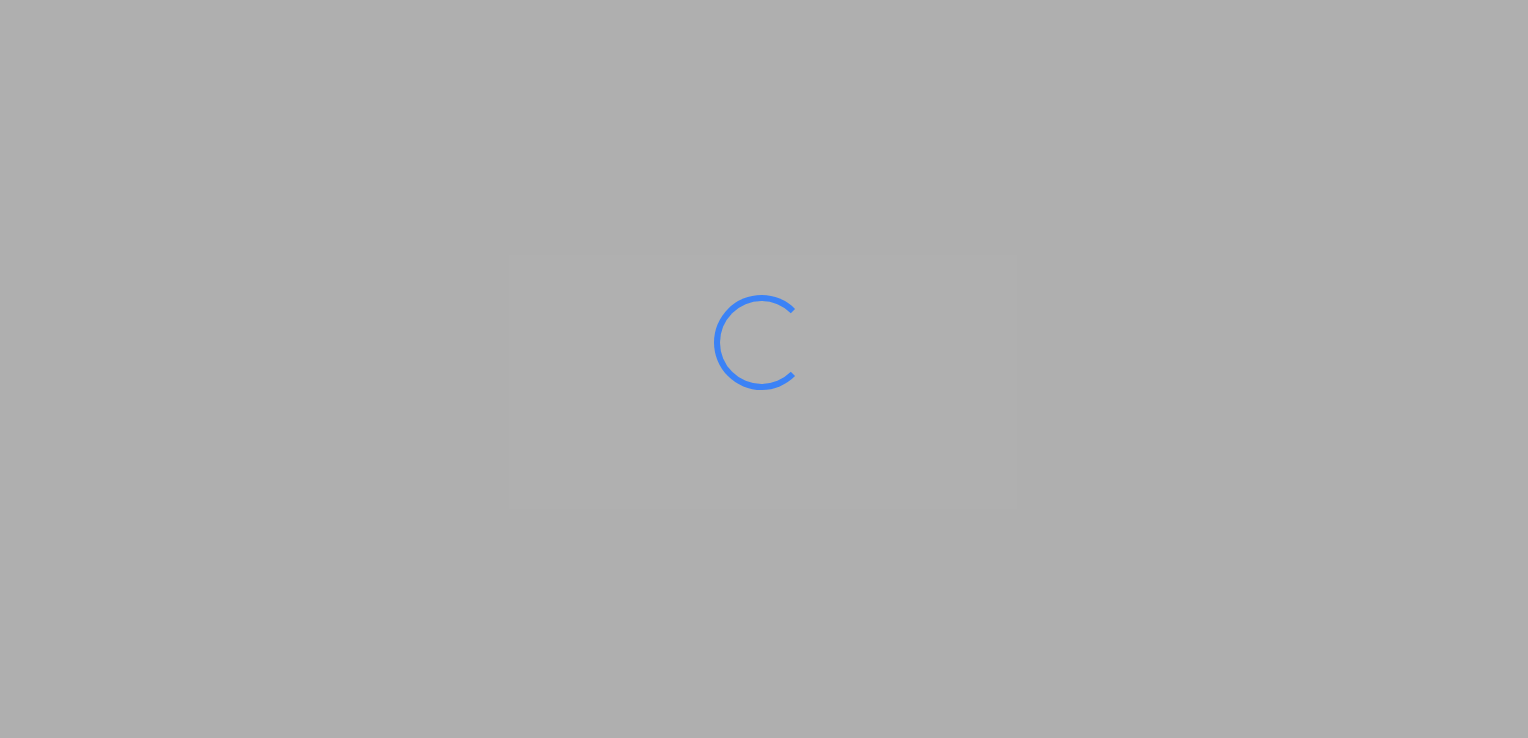 scroll, scrollTop: 0, scrollLeft: 0, axis: both 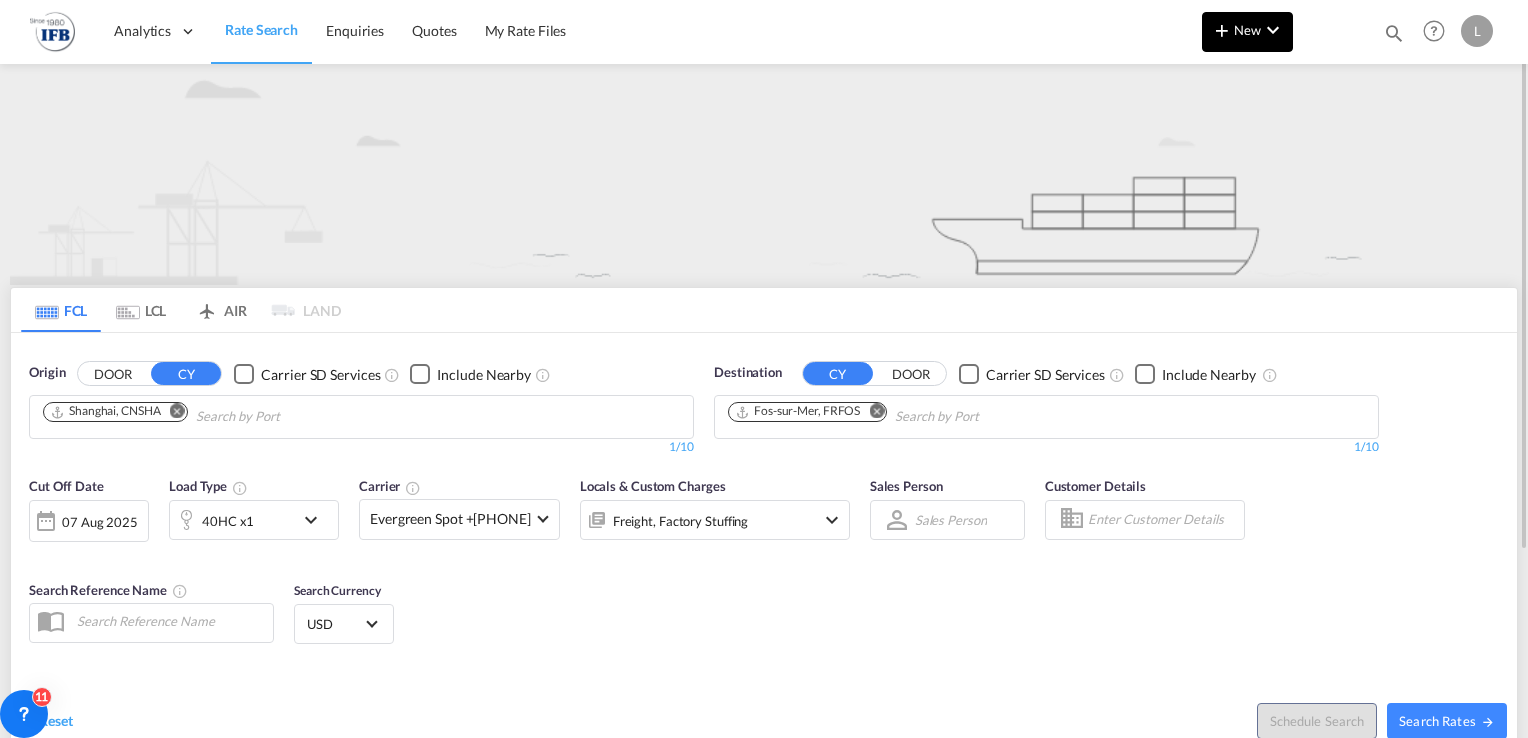click on "New" at bounding box center [1247, 32] 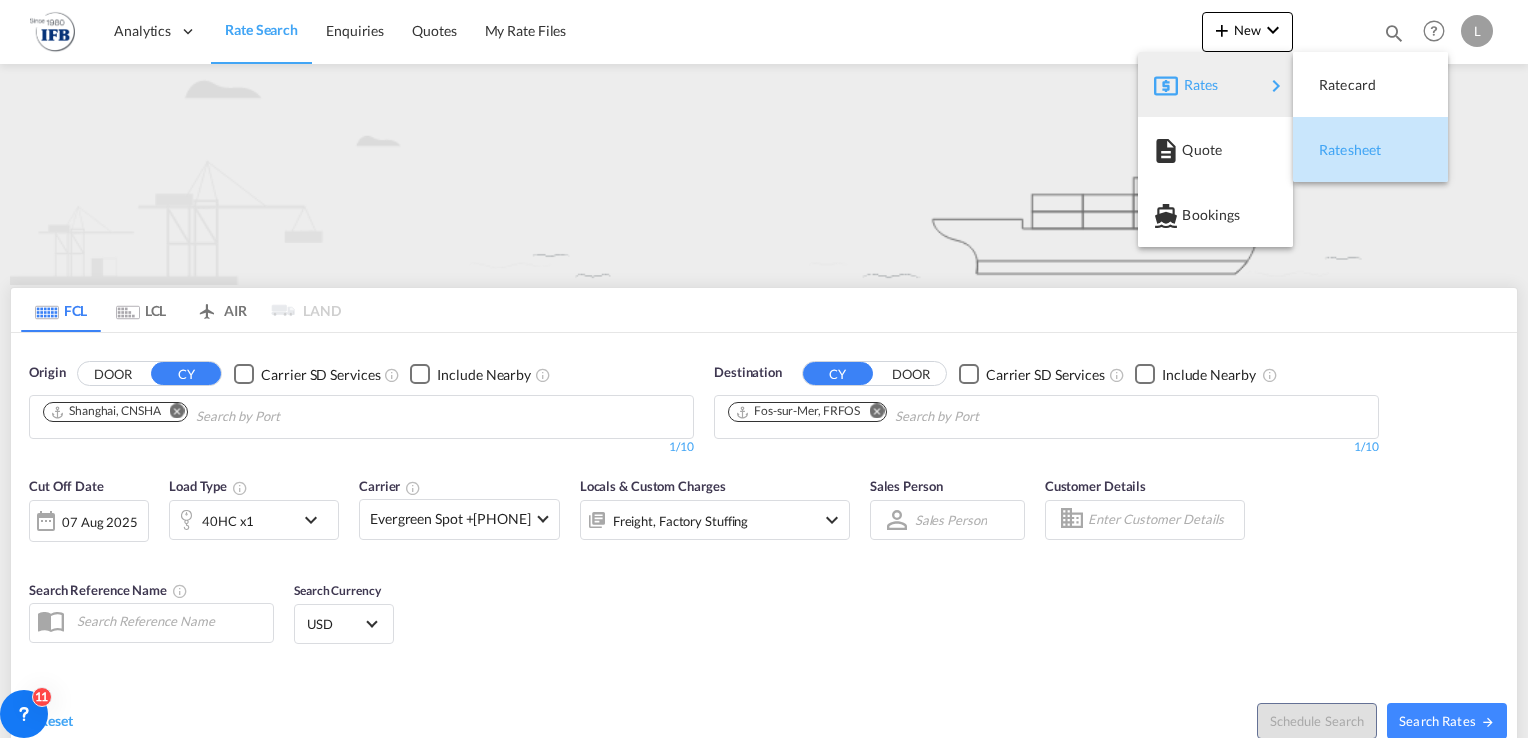click on "Ratesheet" at bounding box center [1330, 150] 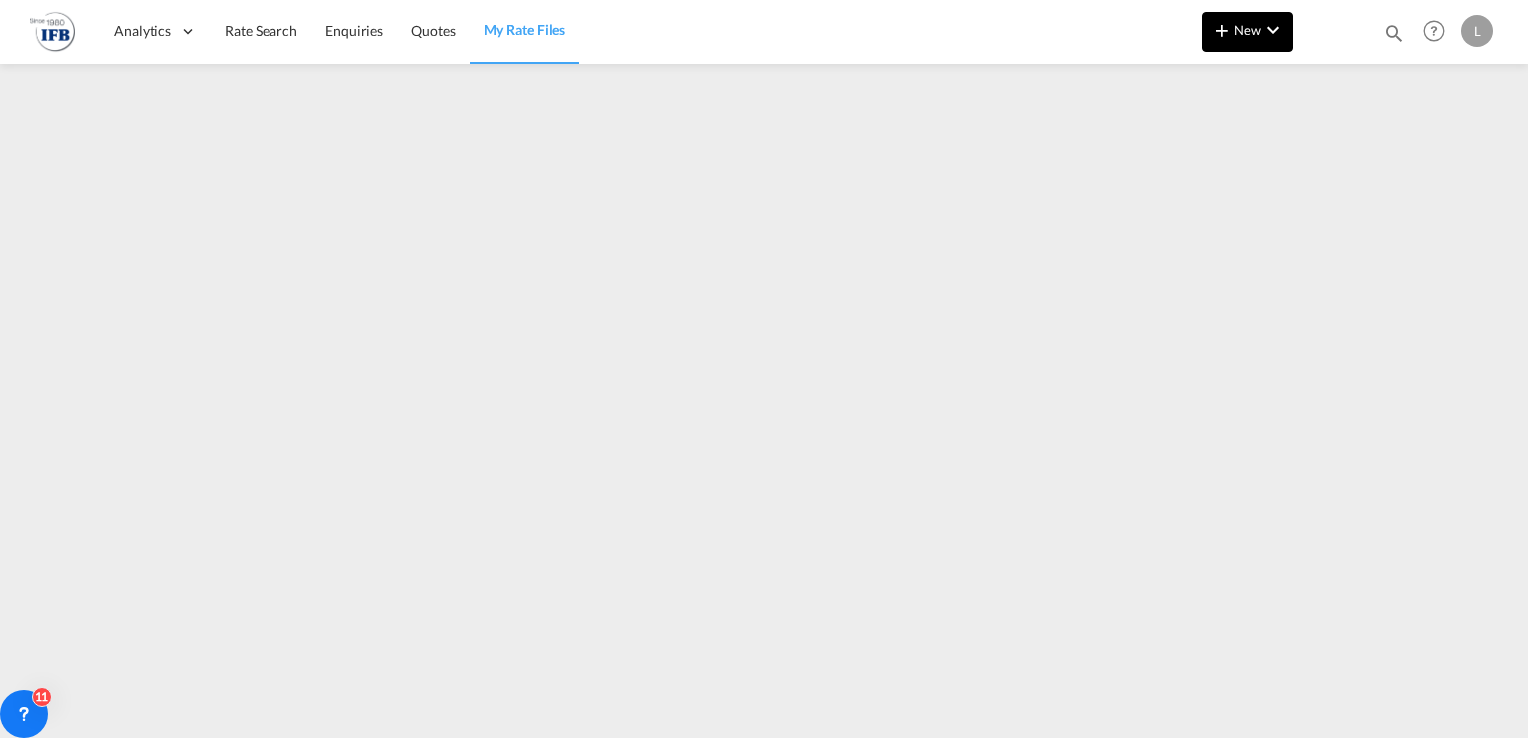 click on "New" at bounding box center (1247, 32) 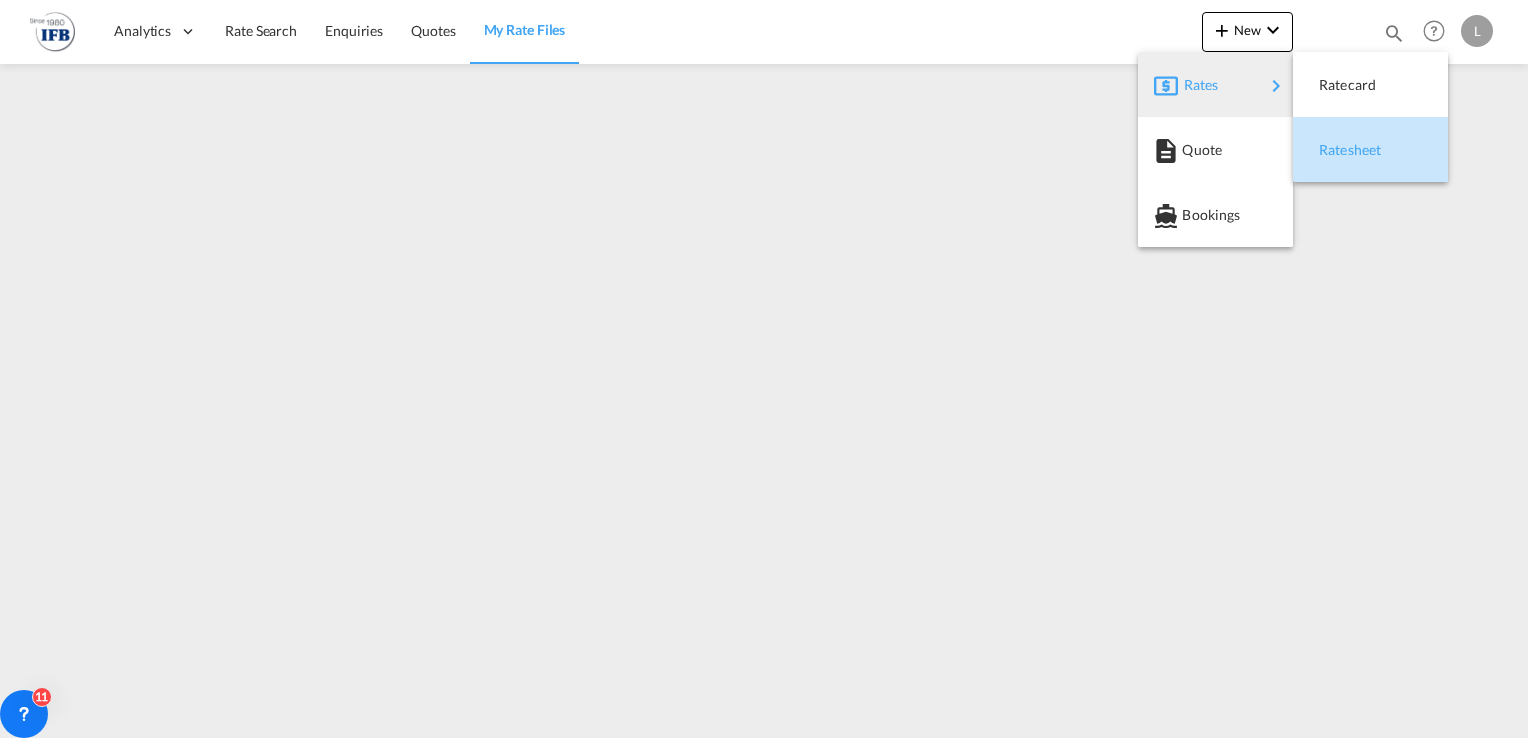 click on "Ratesheet" at bounding box center (1330, 150) 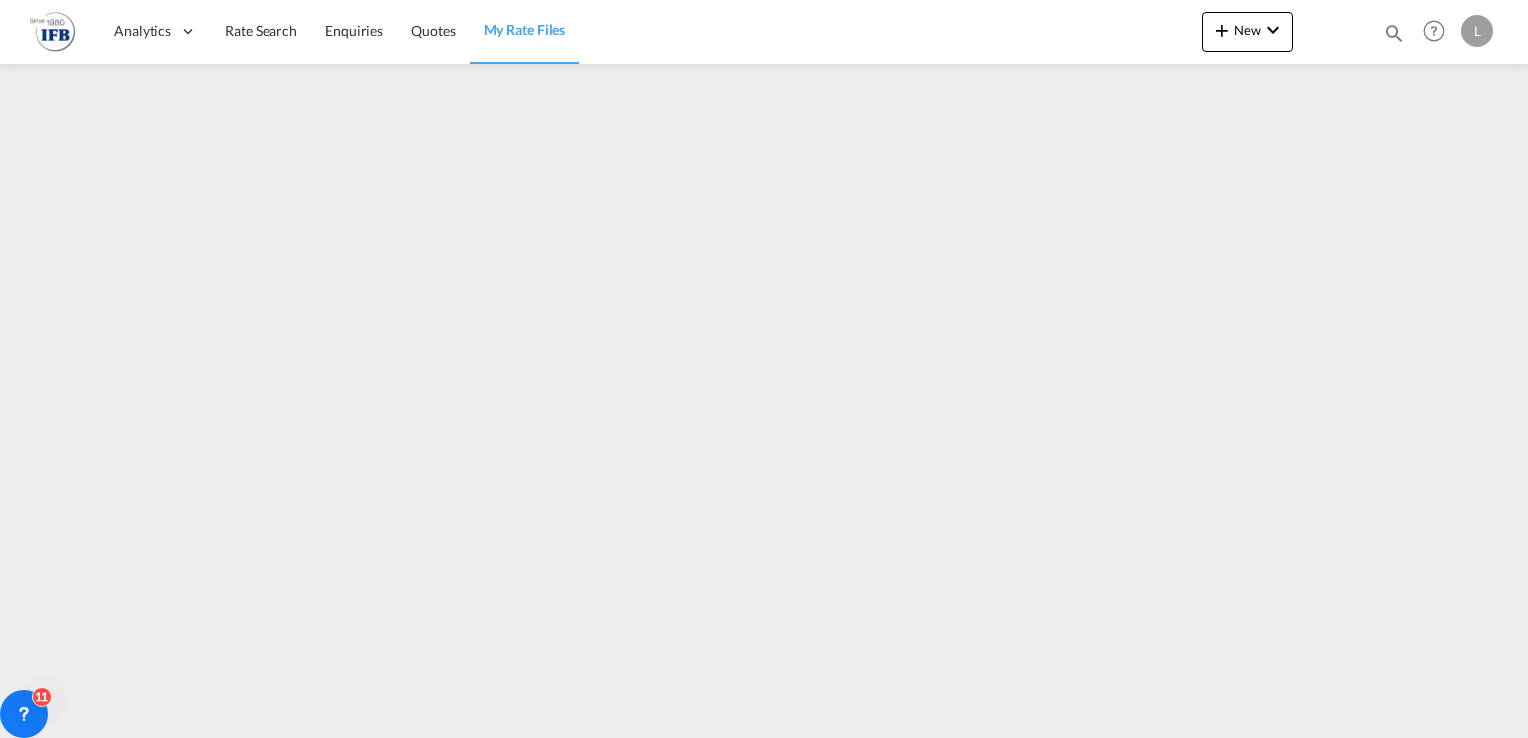 click on "L" at bounding box center (1477, 31) 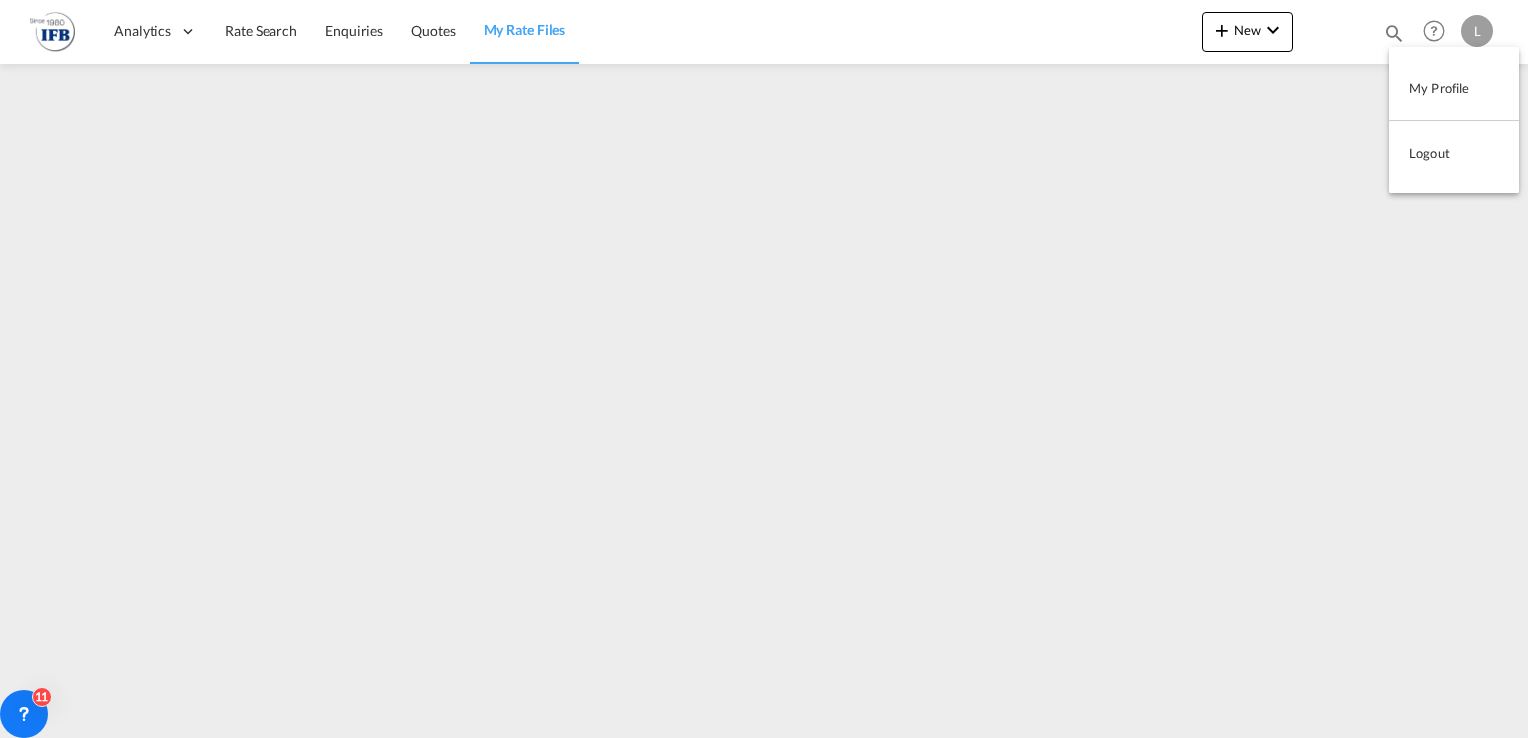 click on "Logout" at bounding box center [1454, 153] 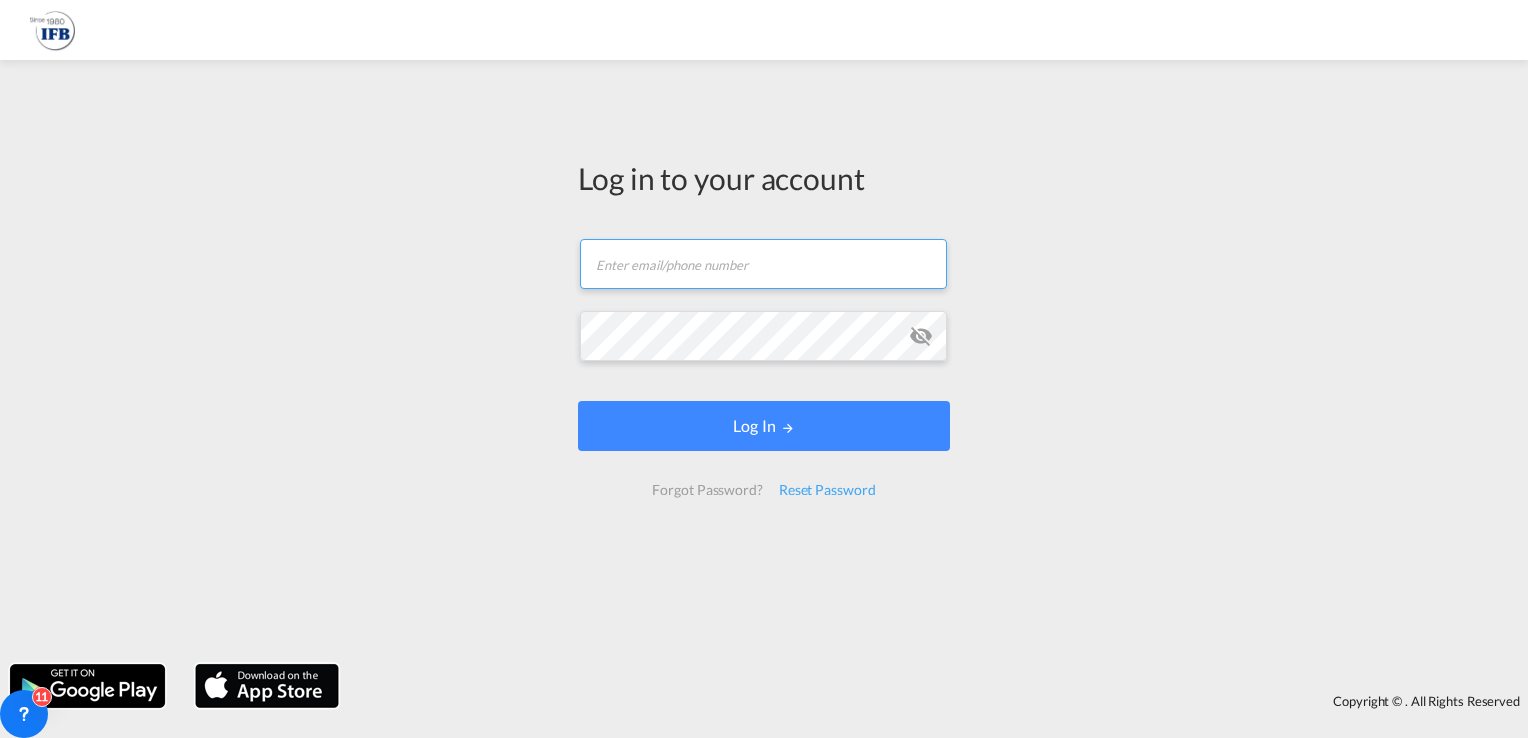 type on "s.torres.ferrafiat@france-ifbgroup.net" 